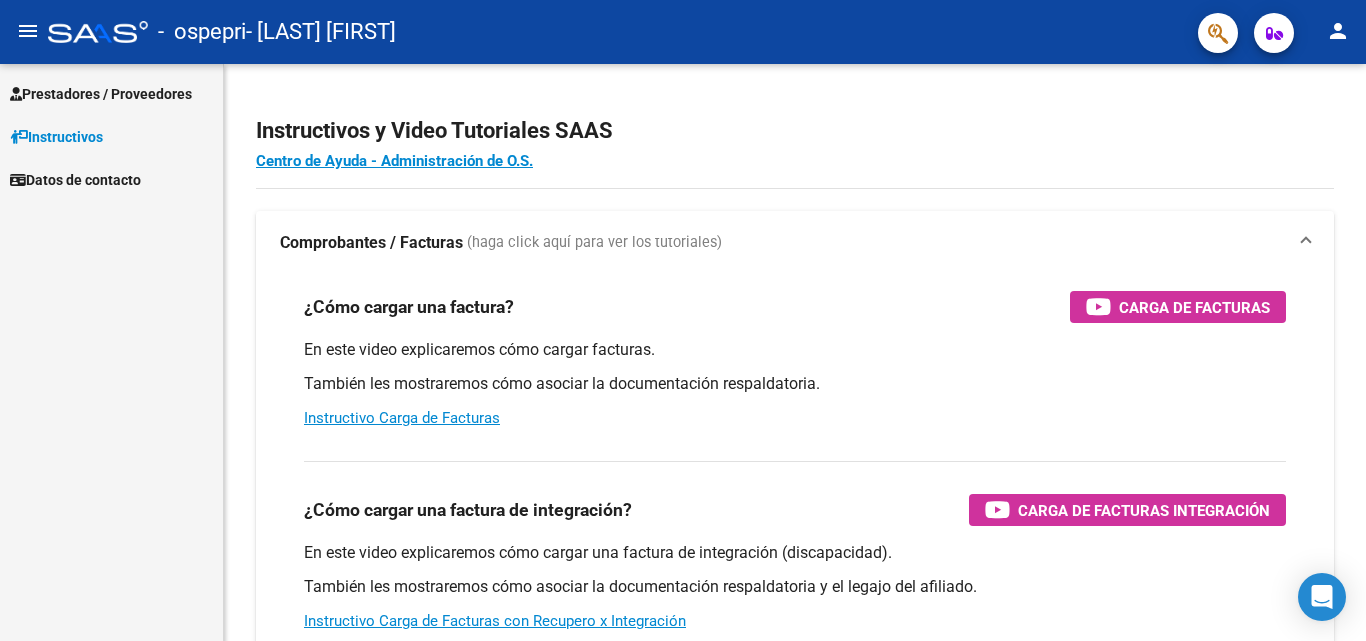 scroll, scrollTop: 0, scrollLeft: 0, axis: both 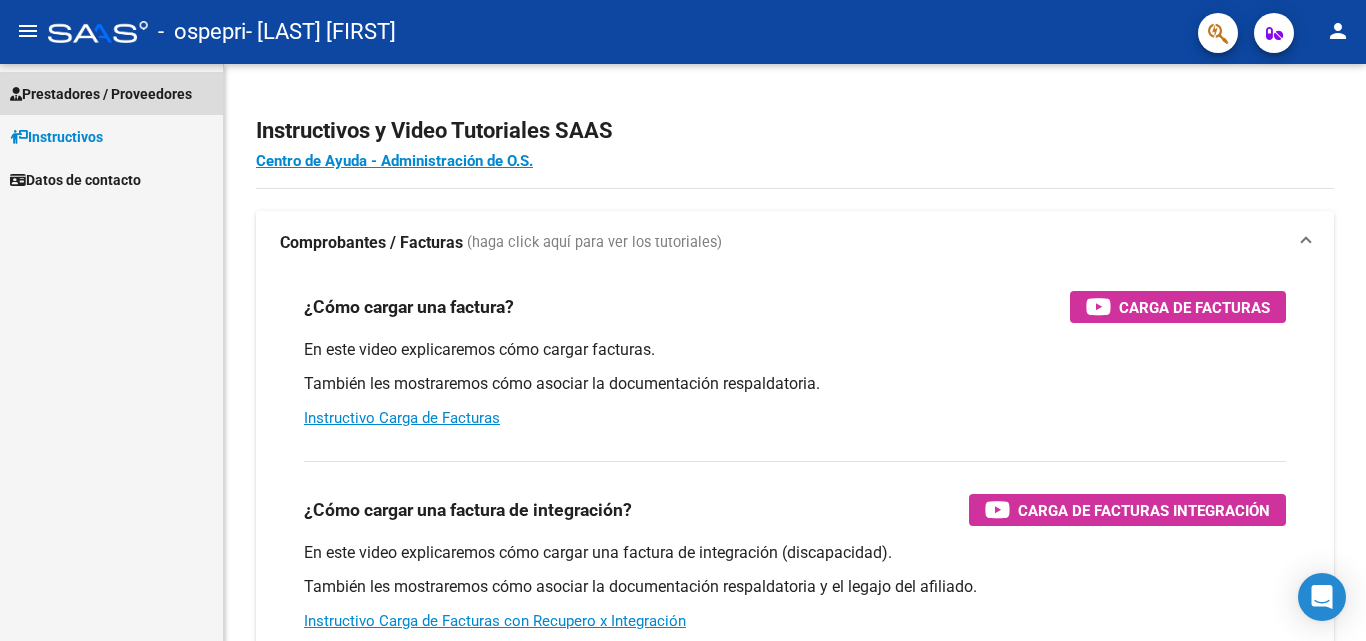 click on "Prestadores / Proveedores" at bounding box center (101, 94) 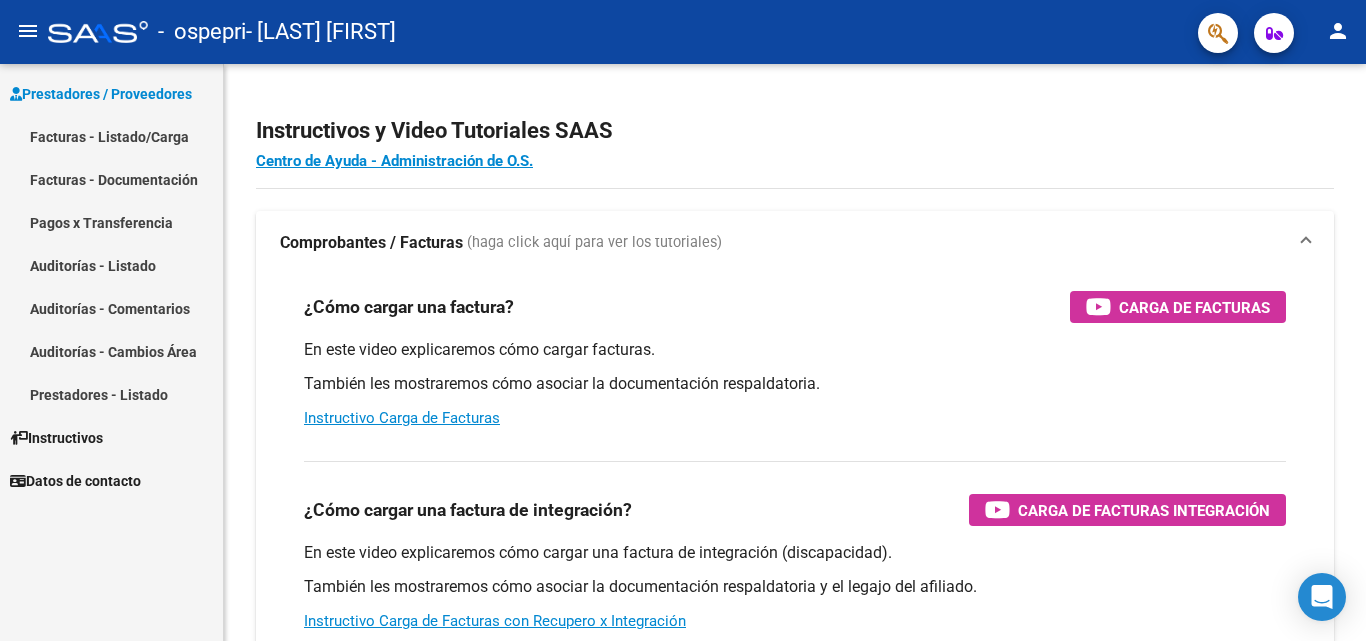 click on "Facturas - Listado/Carga" at bounding box center [111, 136] 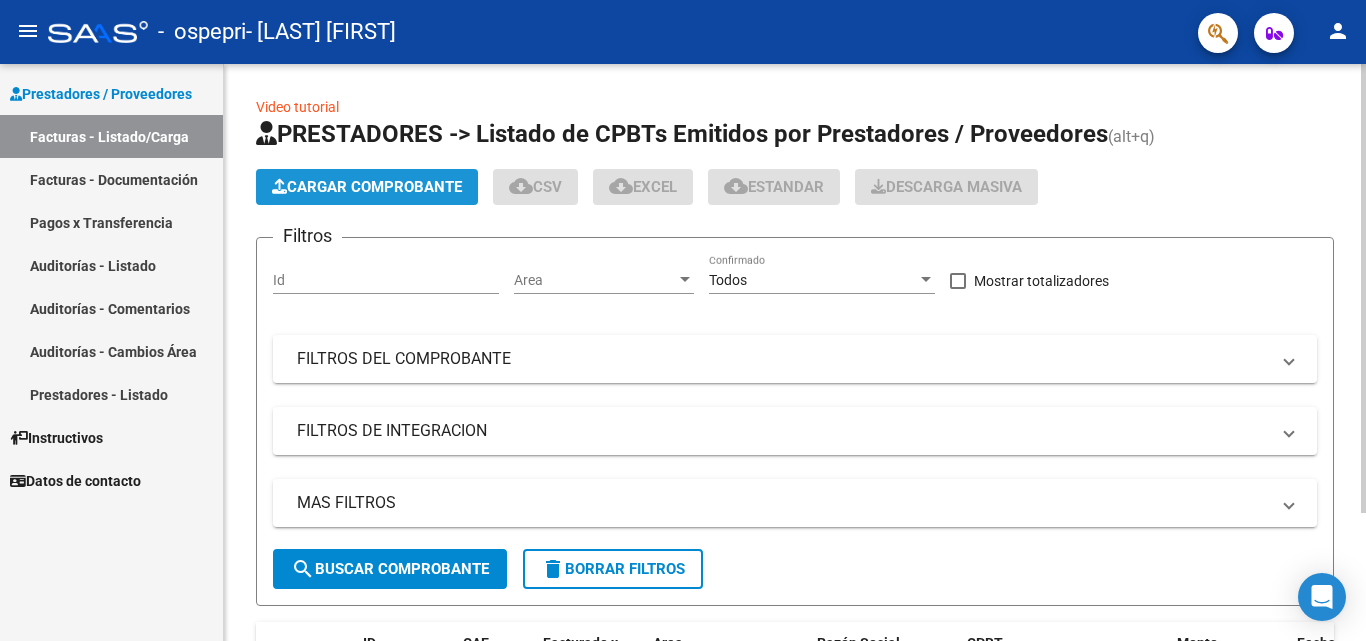 click on "Cargar Comprobante" 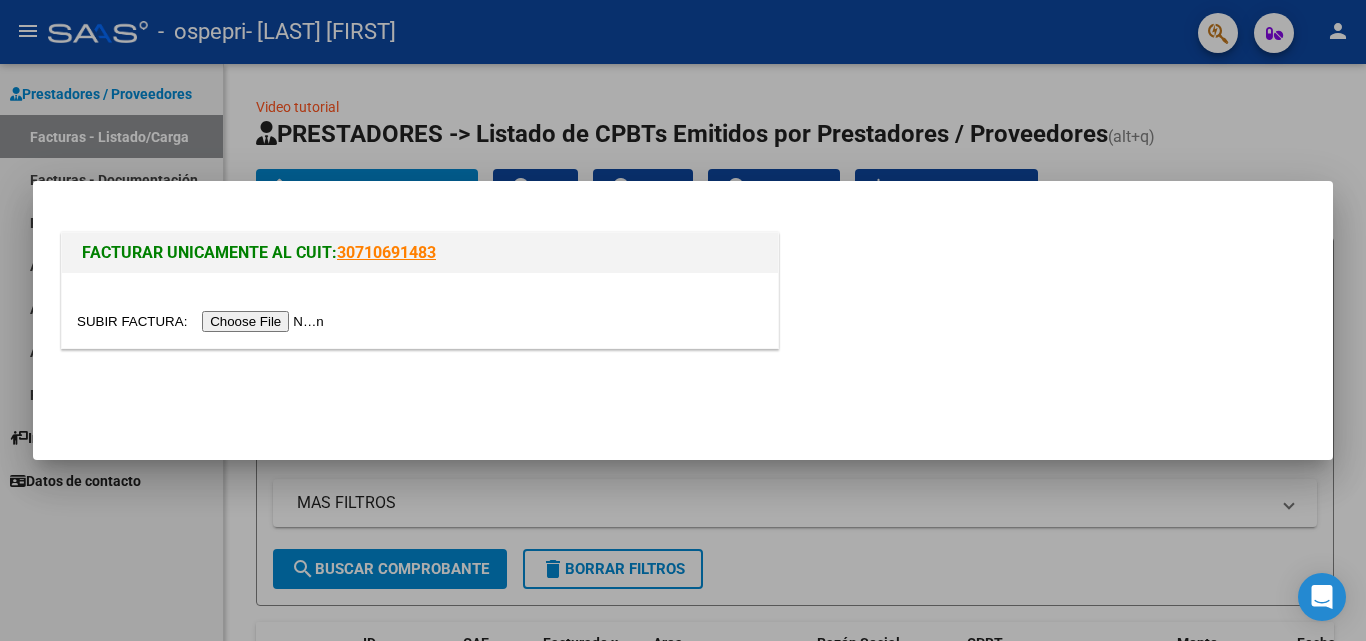 click at bounding box center [203, 321] 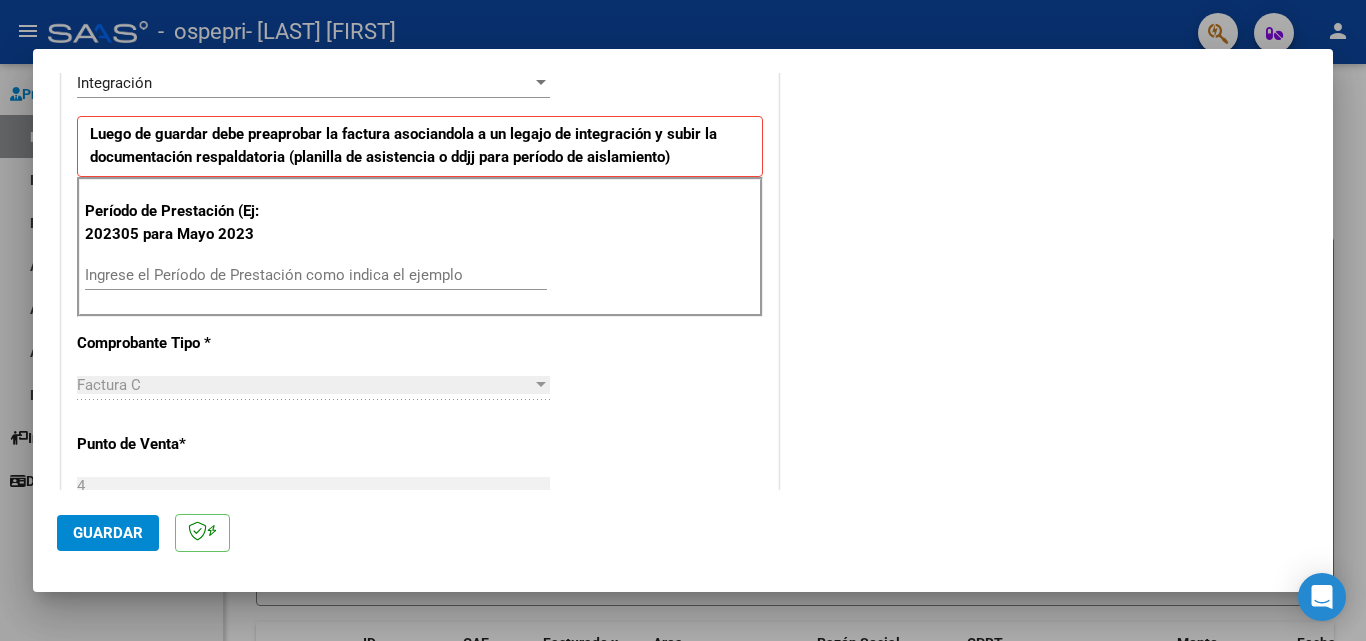scroll, scrollTop: 400, scrollLeft: 0, axis: vertical 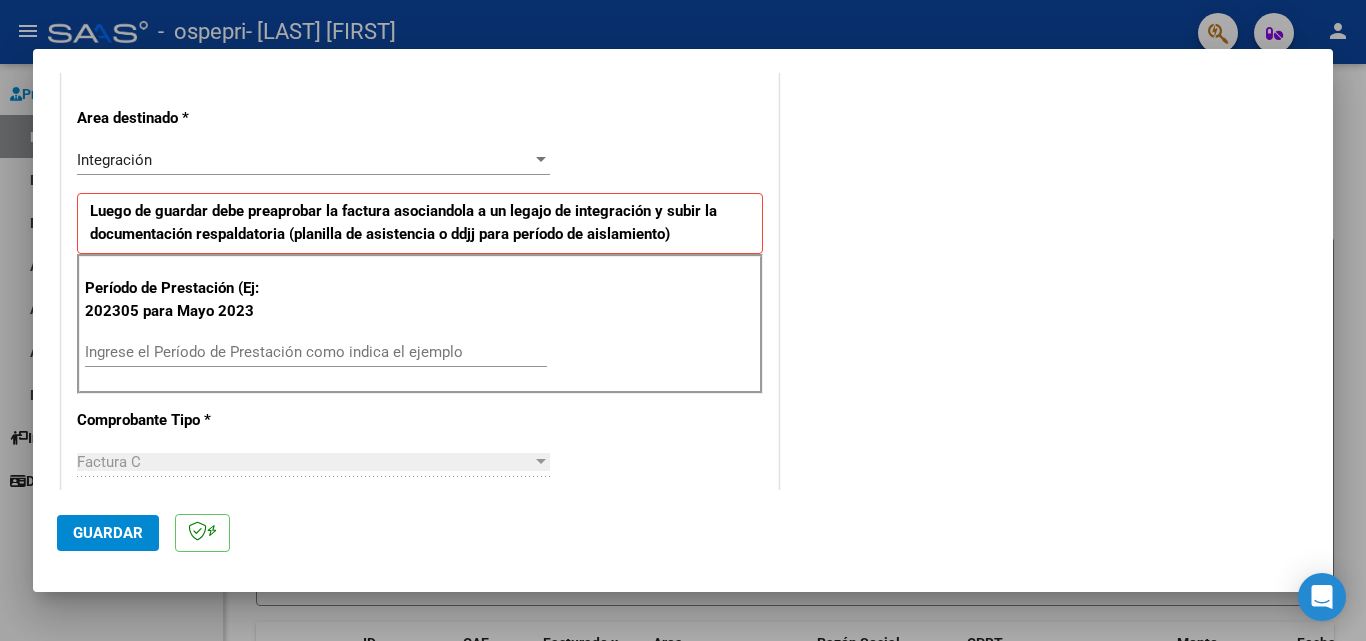 click on "Ingrese el Período de Prestación como indica el ejemplo" at bounding box center [316, 352] 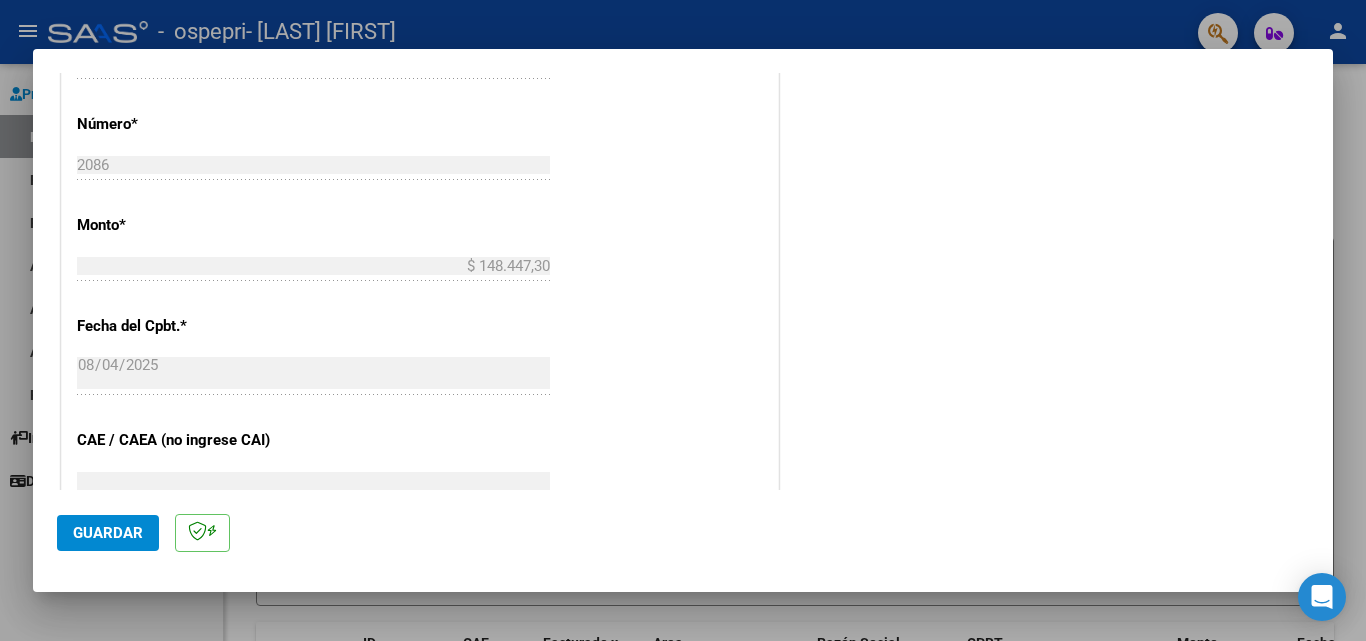 scroll, scrollTop: 1100, scrollLeft: 0, axis: vertical 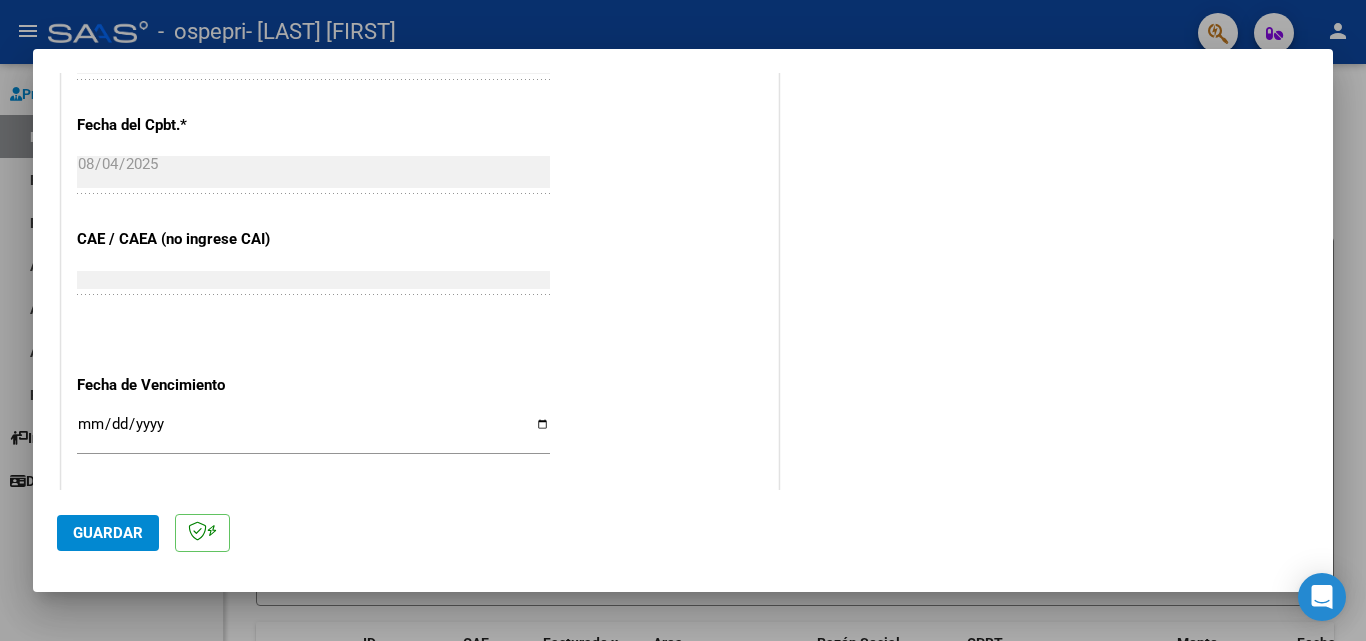 type on "202507" 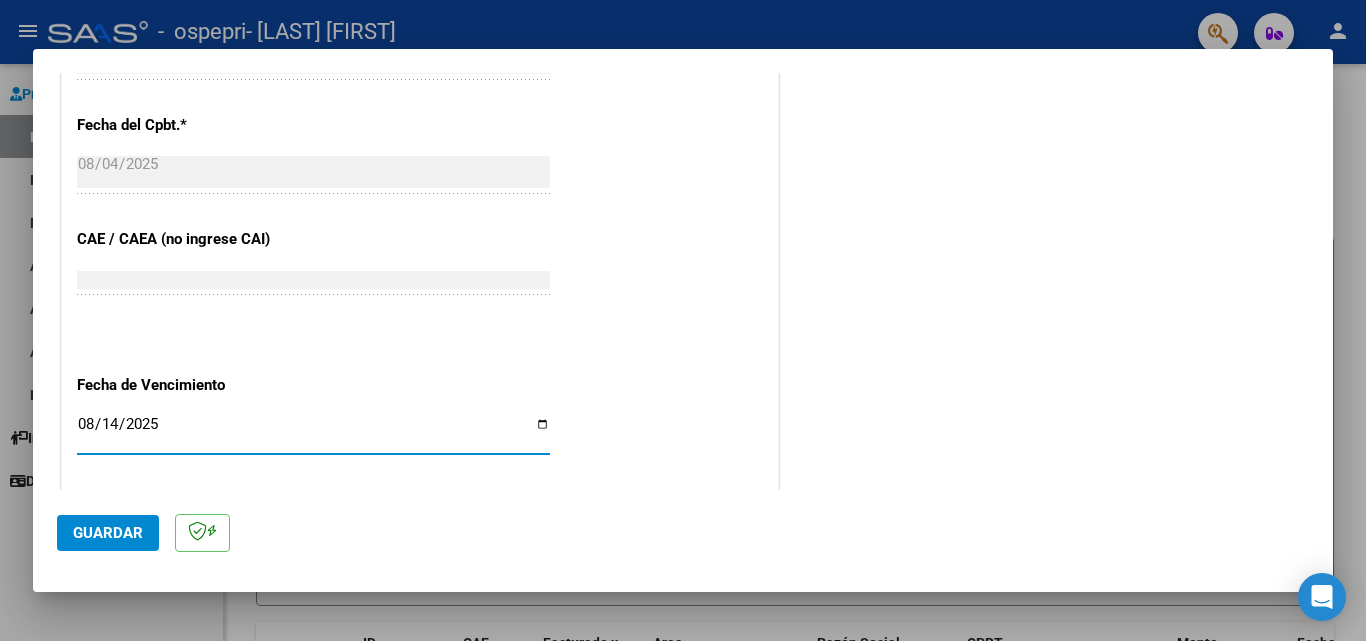 type on "2025-08-14" 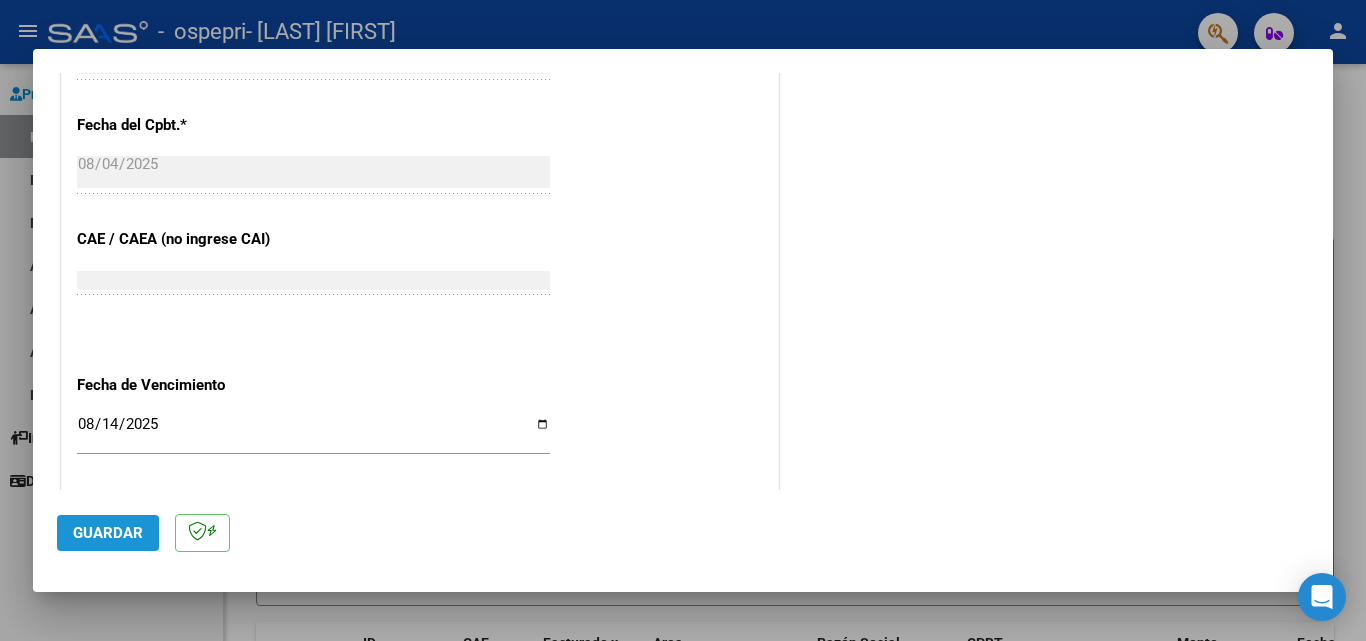 click on "Guardar" 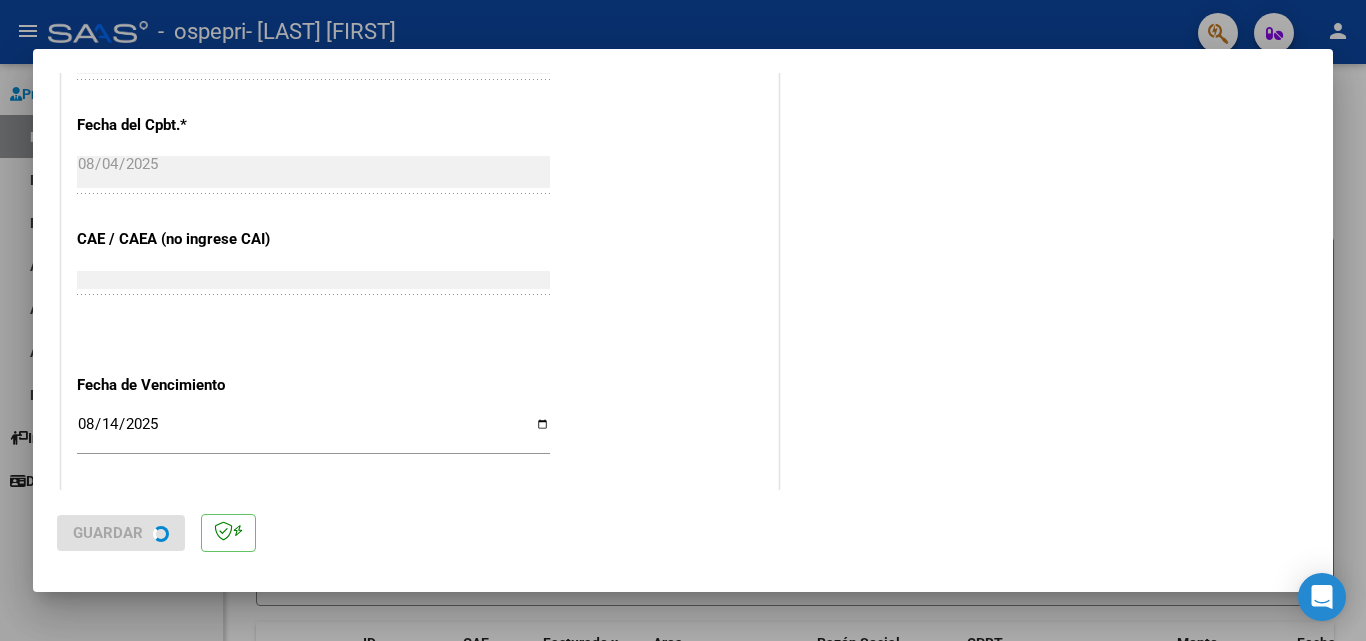 scroll, scrollTop: 0, scrollLeft: 0, axis: both 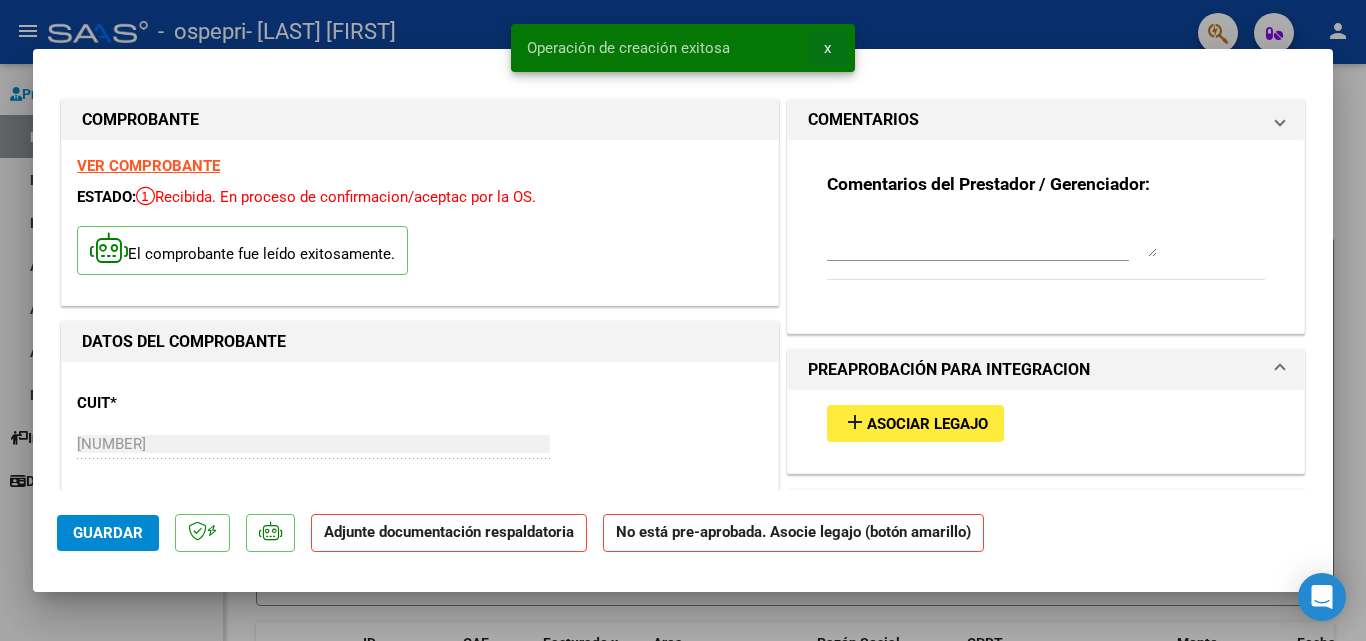 click on "x" at bounding box center [827, 48] 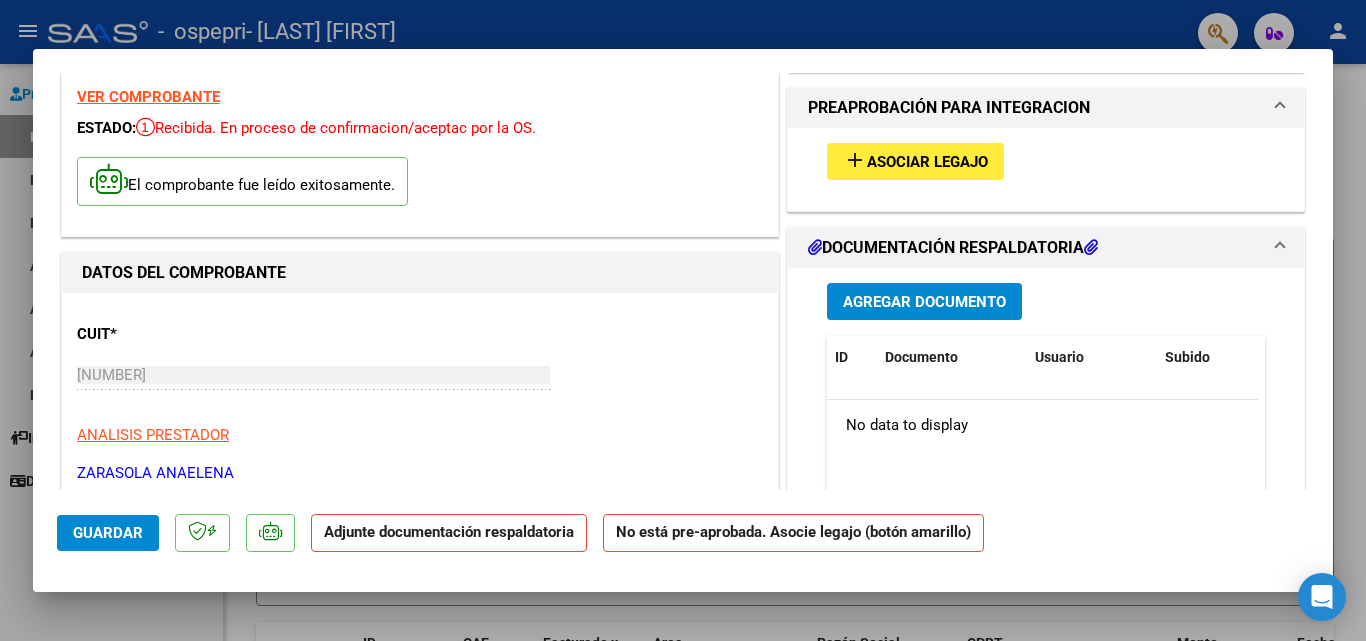 scroll, scrollTop: 100, scrollLeft: 0, axis: vertical 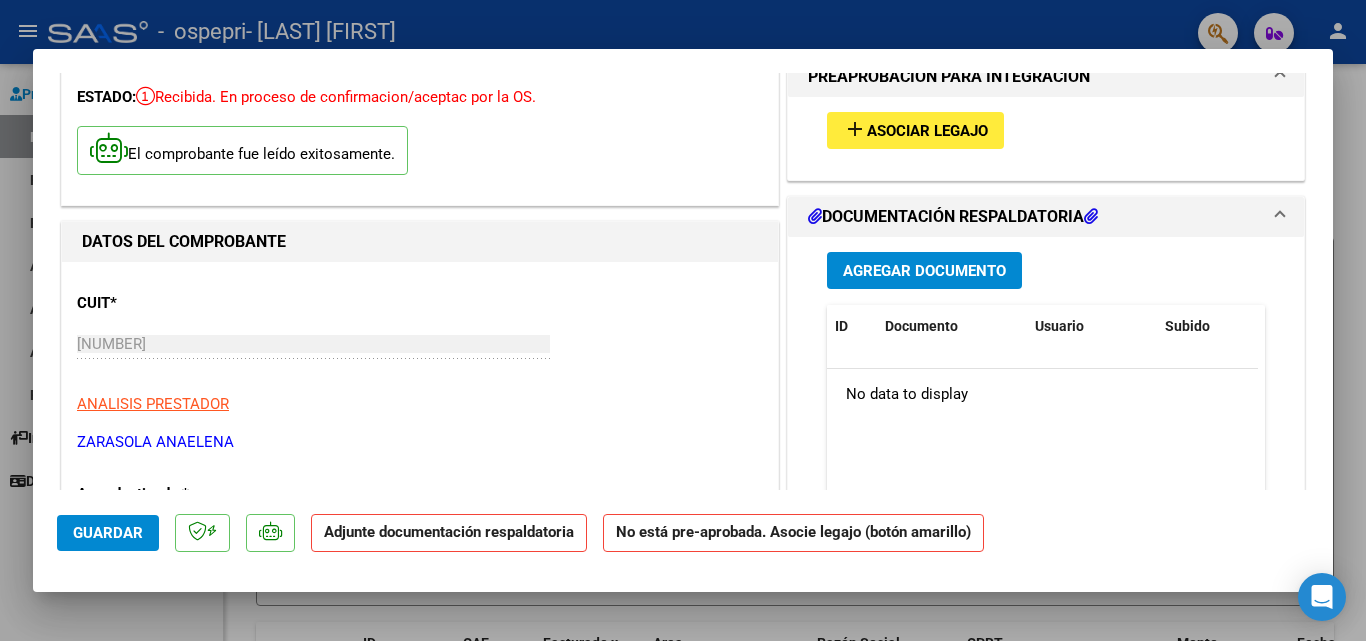 click on "Asociar Legajo" at bounding box center [927, 131] 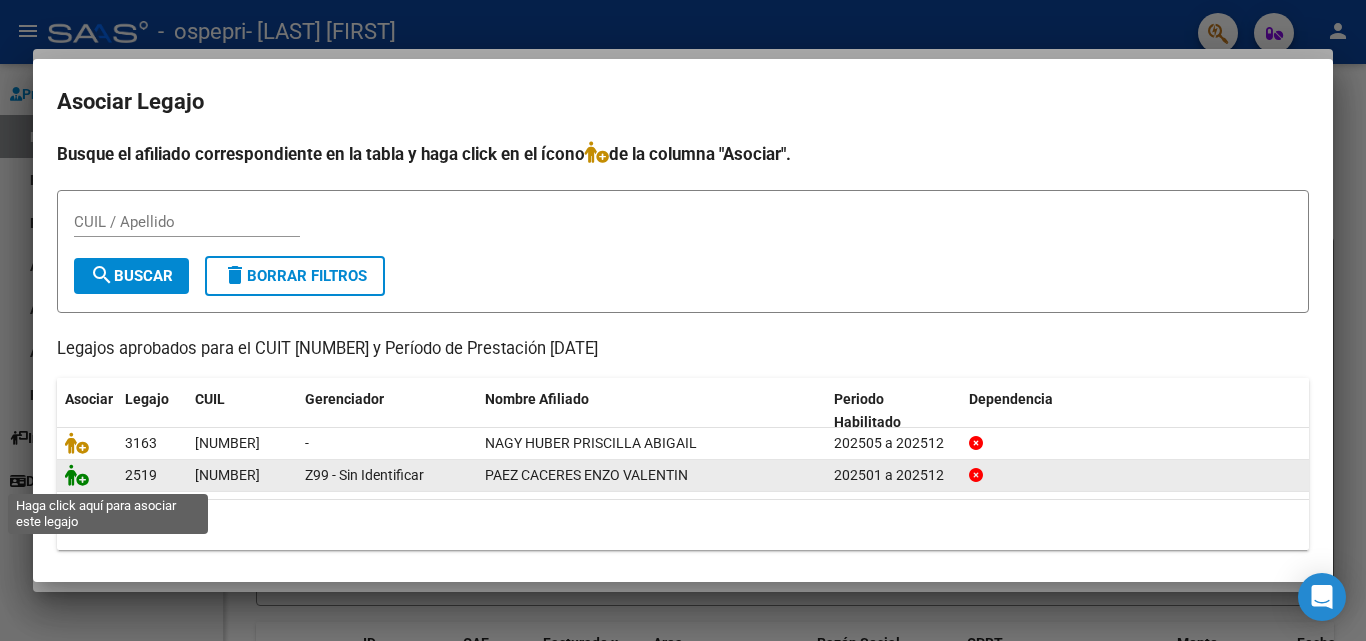 click 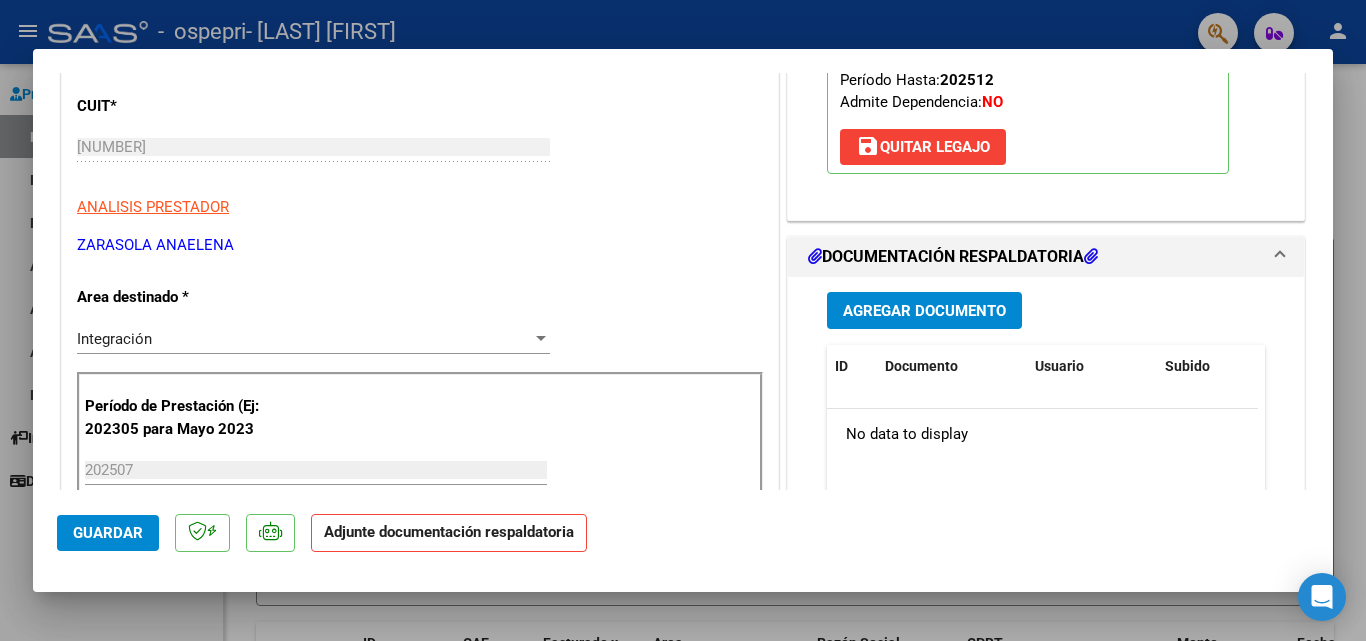 scroll, scrollTop: 300, scrollLeft: 0, axis: vertical 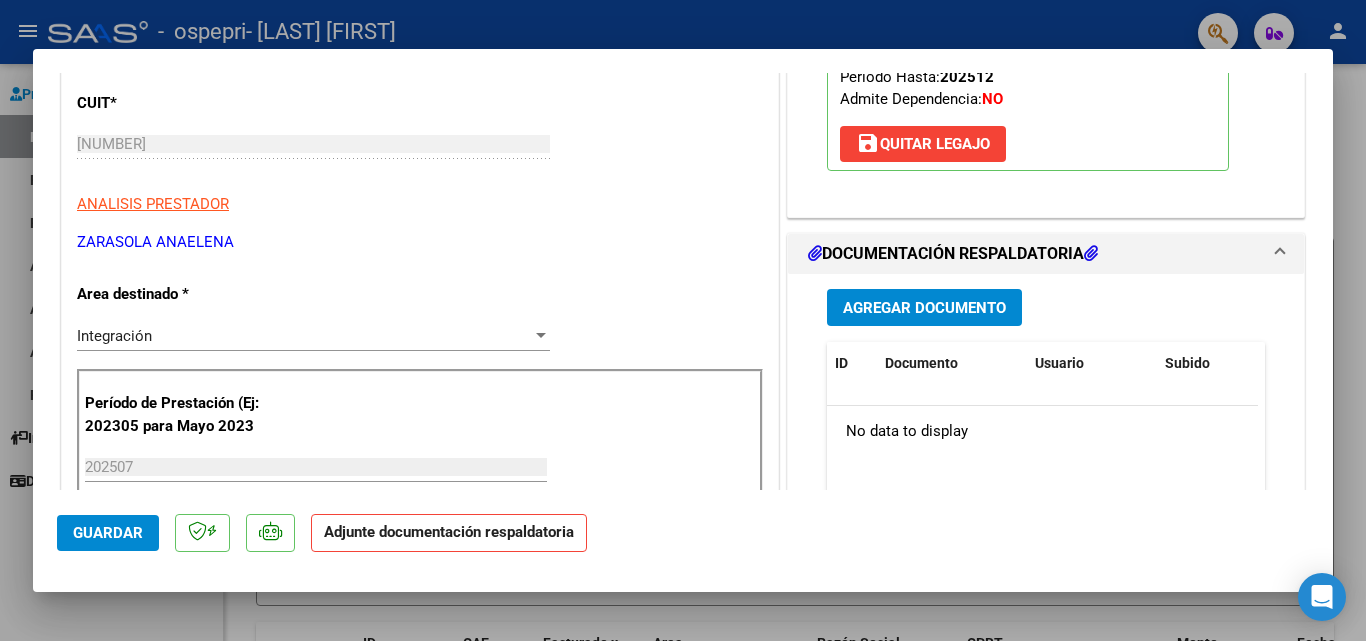 click on "Agregar Documento" at bounding box center [924, 308] 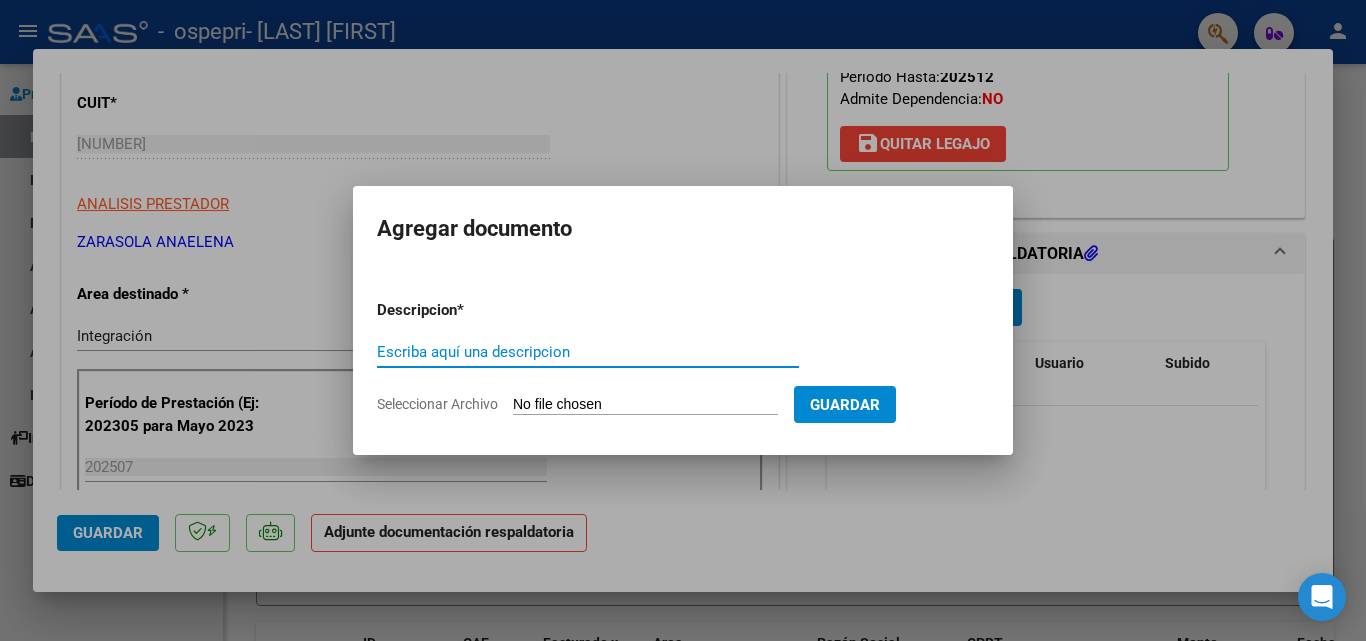 click on "Seleccionar Archivo" at bounding box center [645, 405] 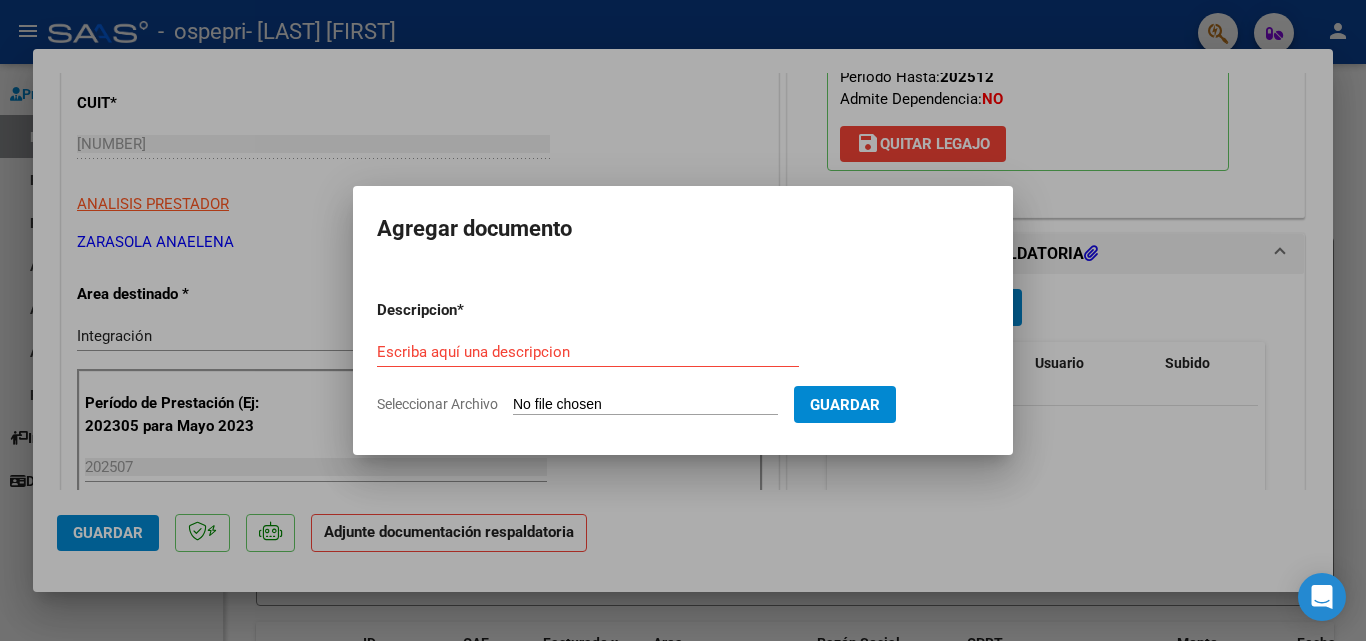 type on "C:\fakepath\AUTORIZACION.jpg" 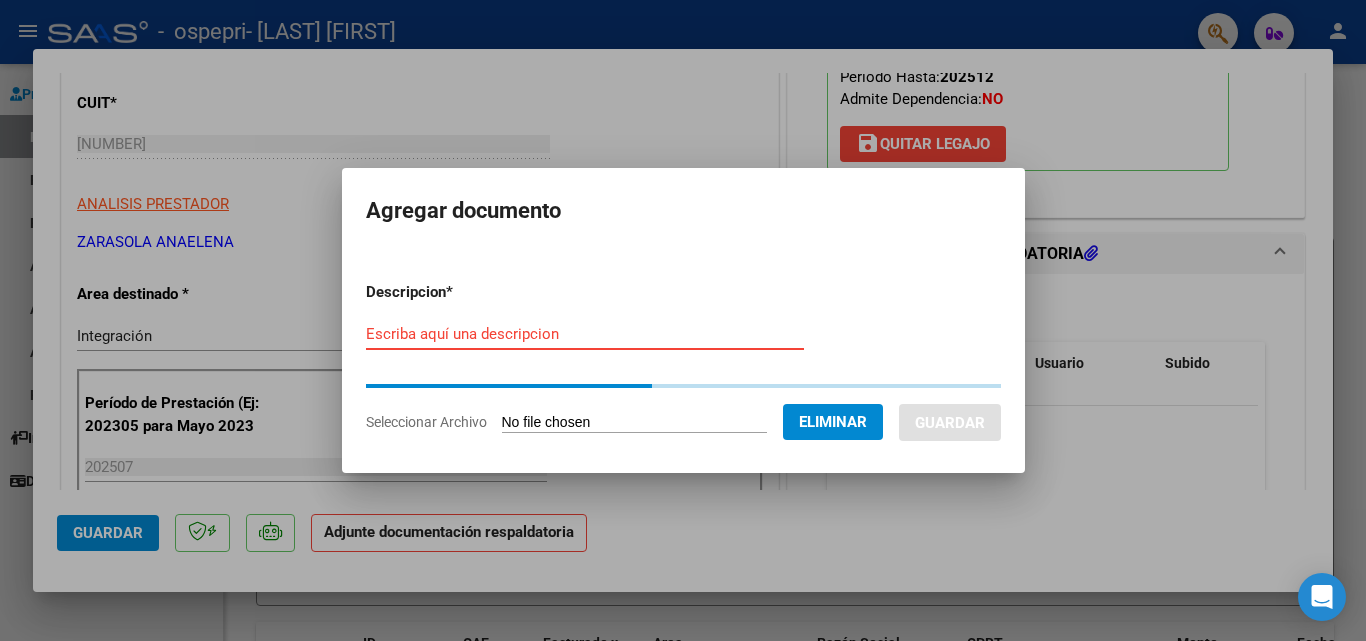 click on "Escriba aquí una descripcion" at bounding box center [585, 334] 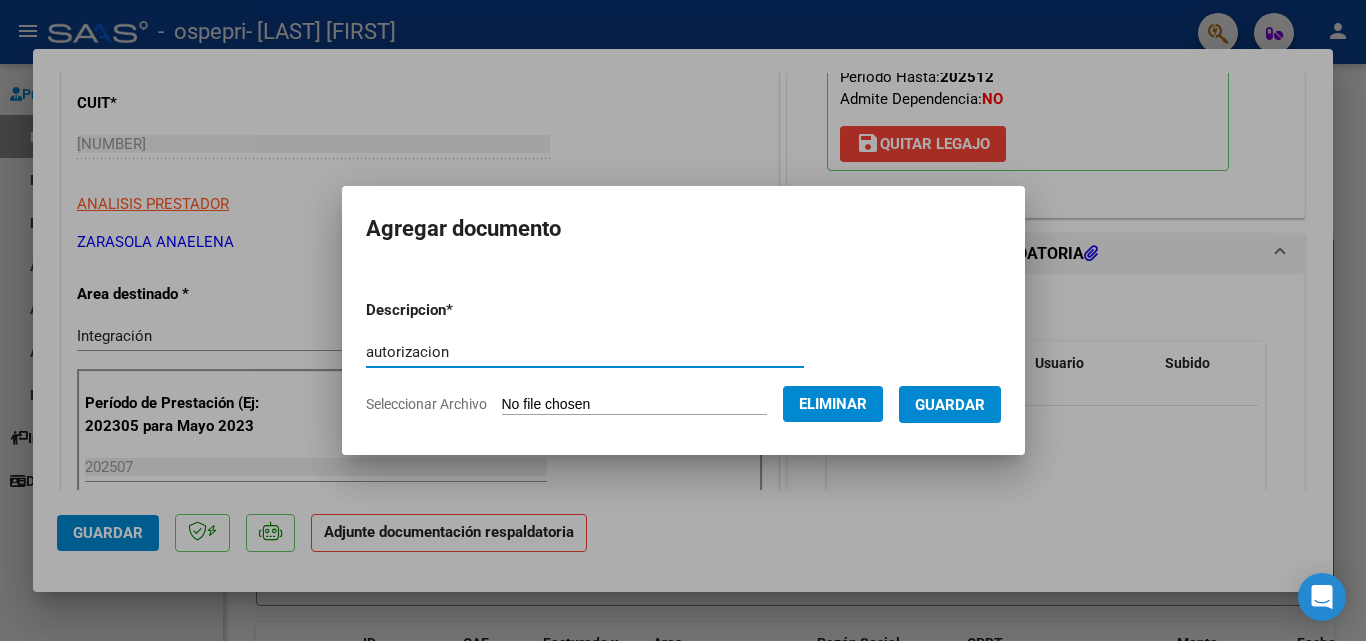 type on "autorizacion" 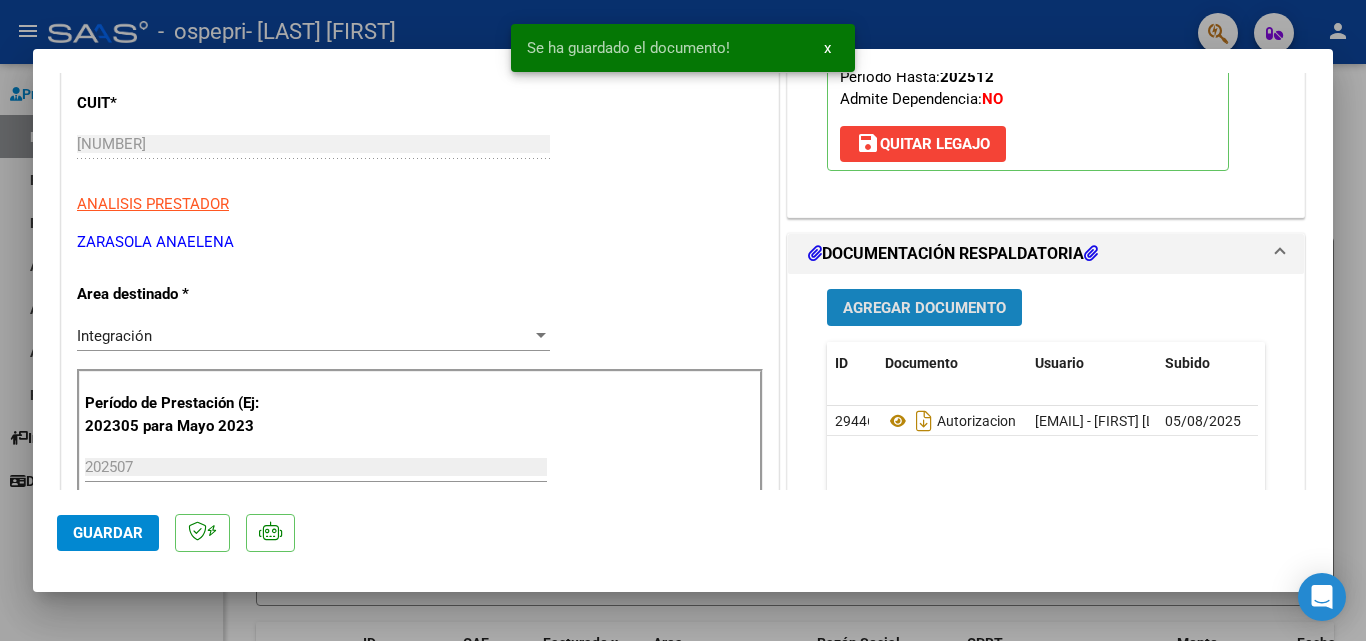 click on "Agregar Documento" at bounding box center (924, 308) 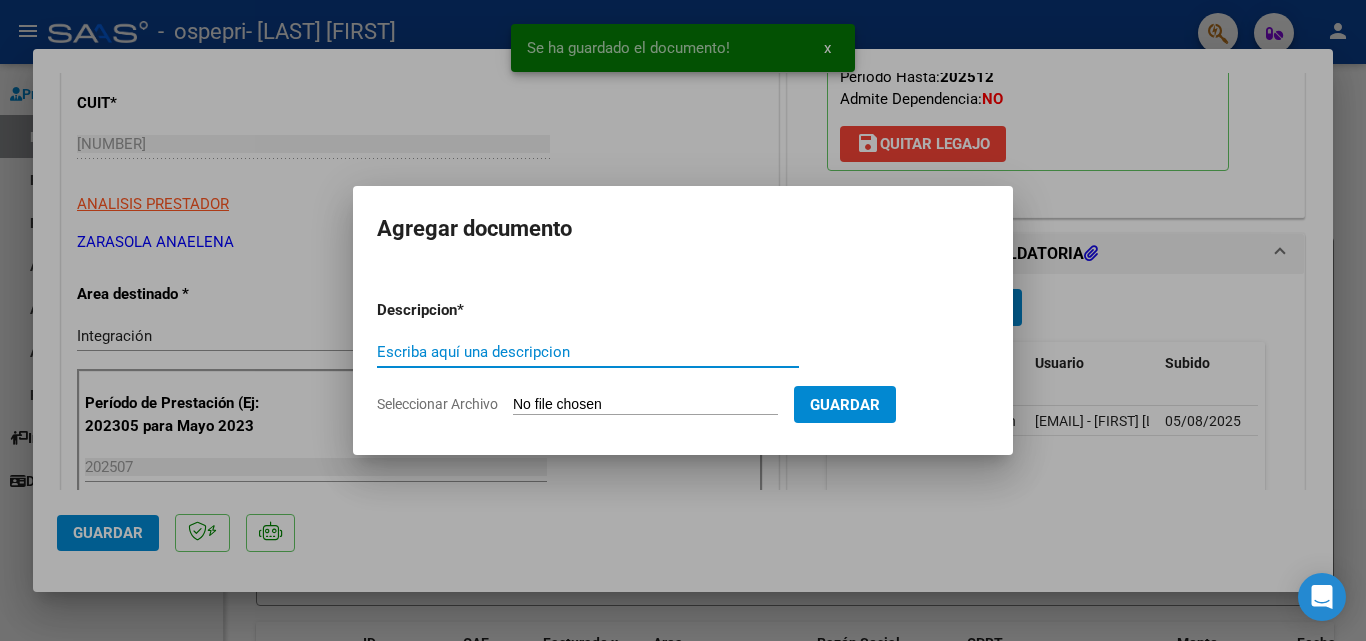 click on "Escriba aquí una descripcion" at bounding box center (588, 352) 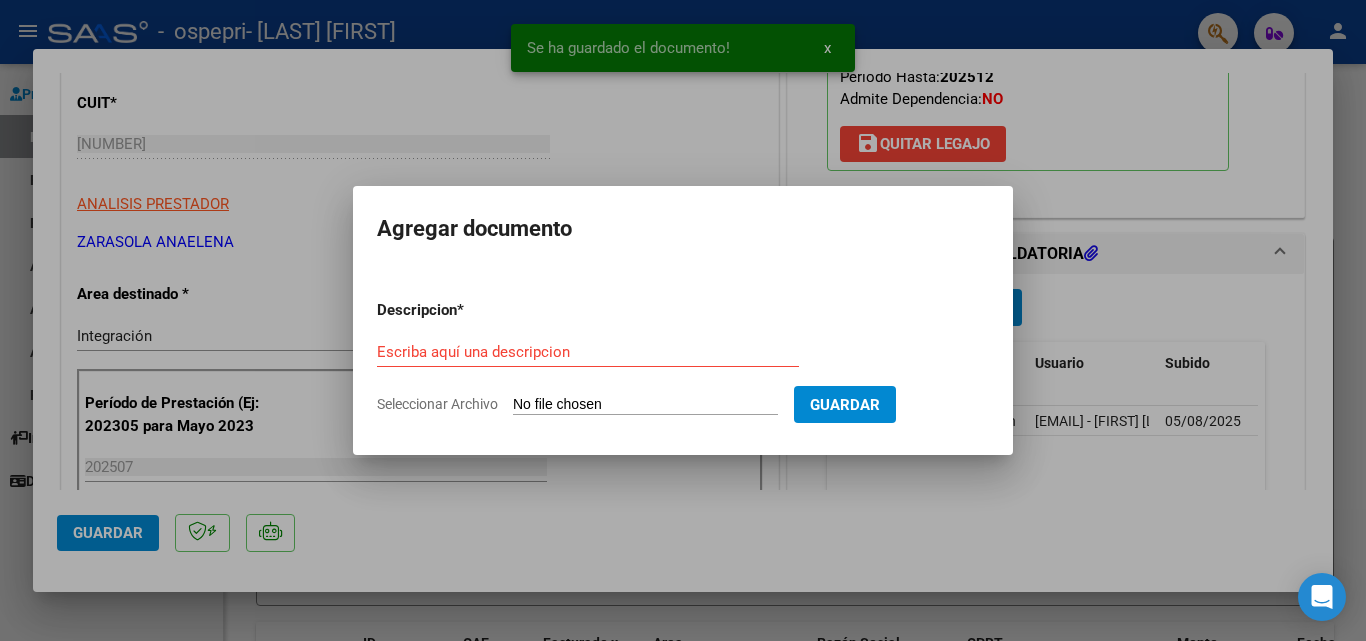 click on "Seleccionar Archivo" at bounding box center (645, 405) 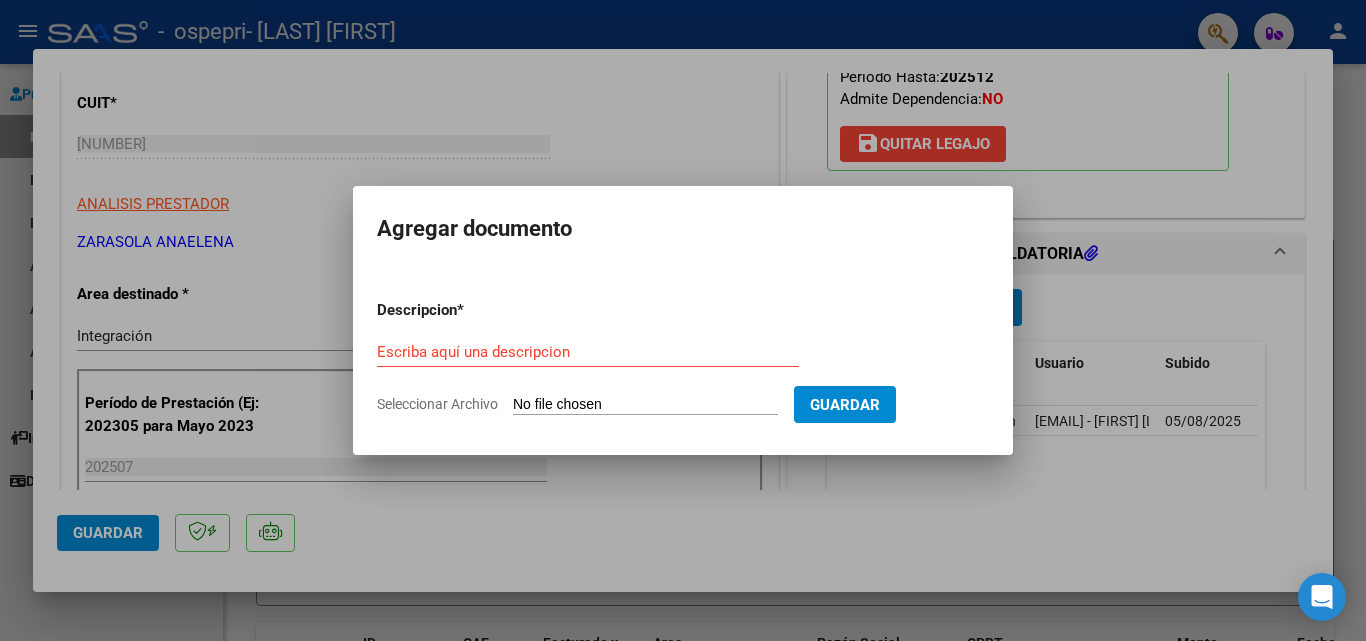 type on "C:\fakepath\ASISTENCIA.jpg" 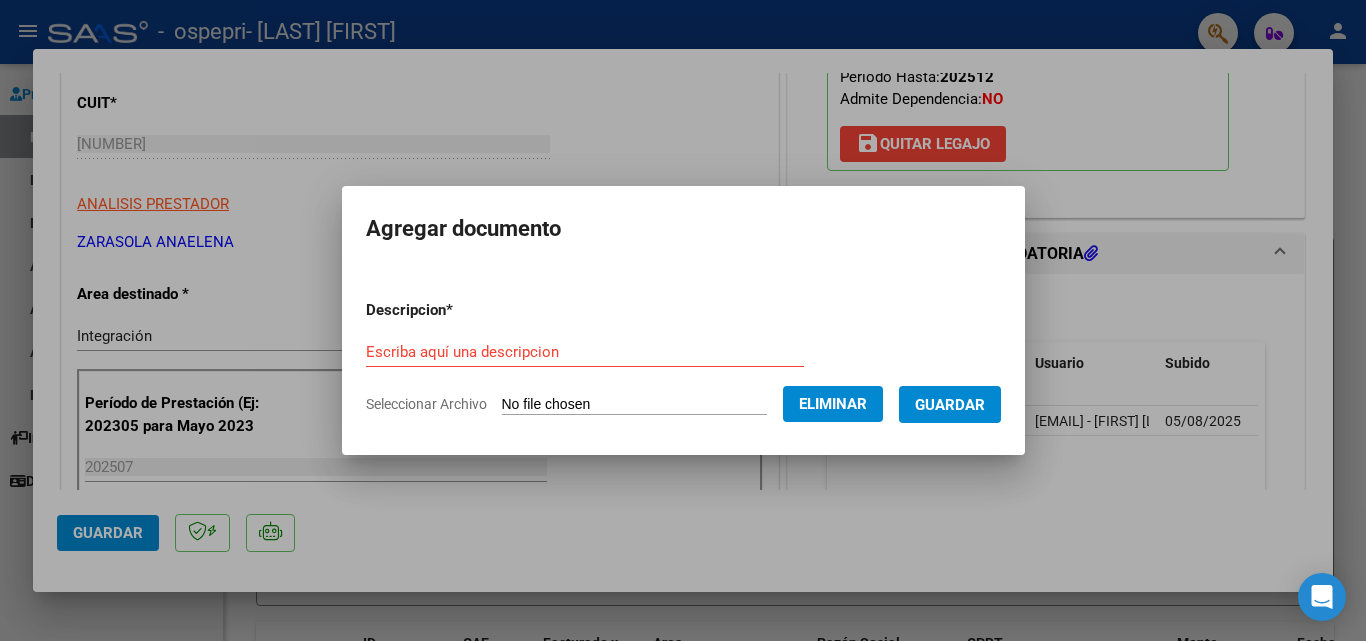 click on "Escriba aquí una descripcion" at bounding box center (585, 352) 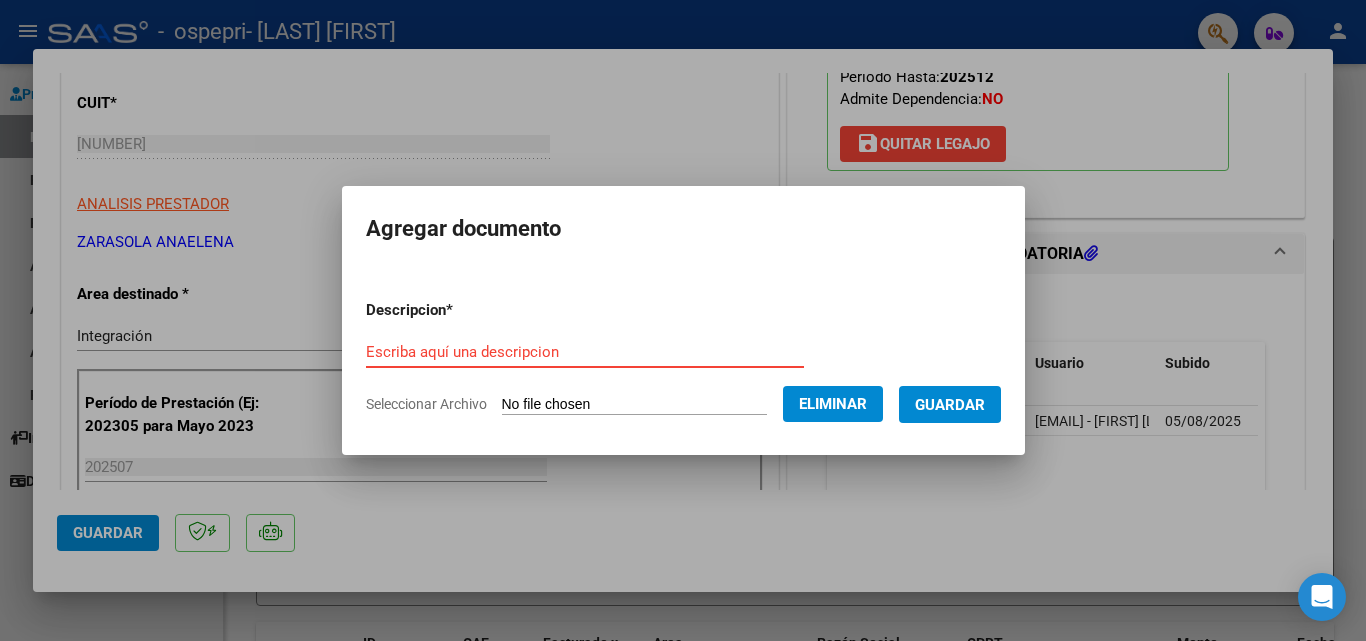 click on "Escriba aquí una descripcion" at bounding box center (585, 352) 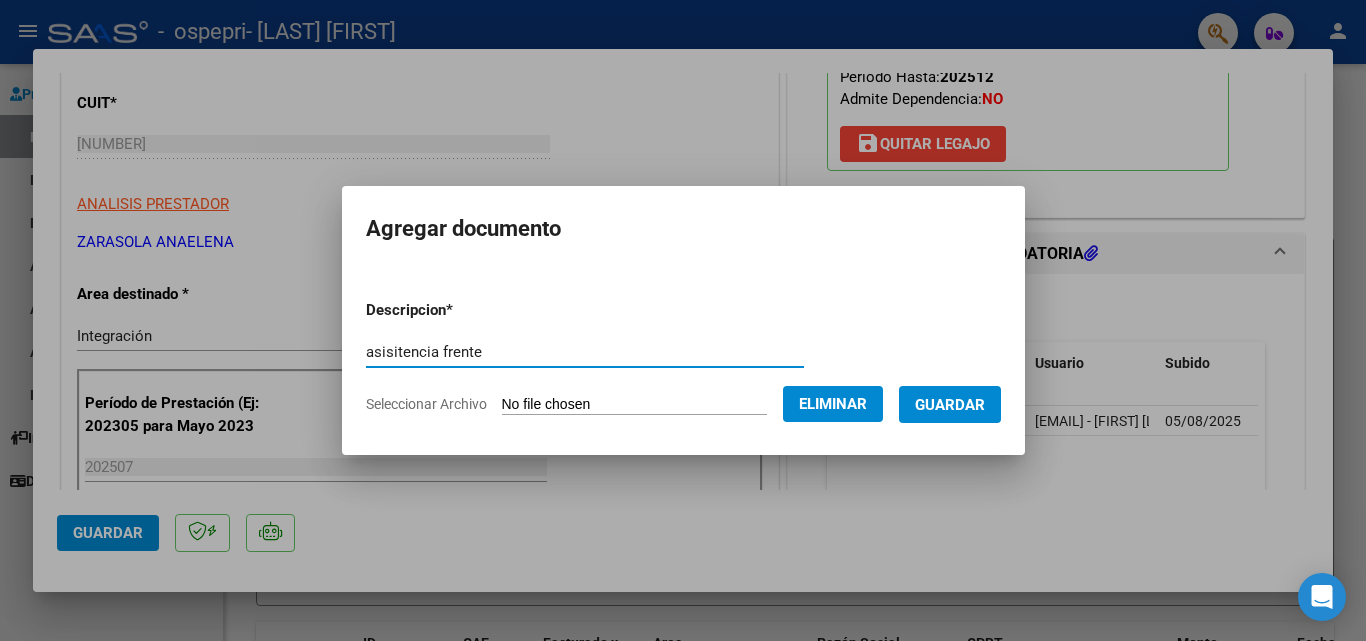 type on "asisitencia frente" 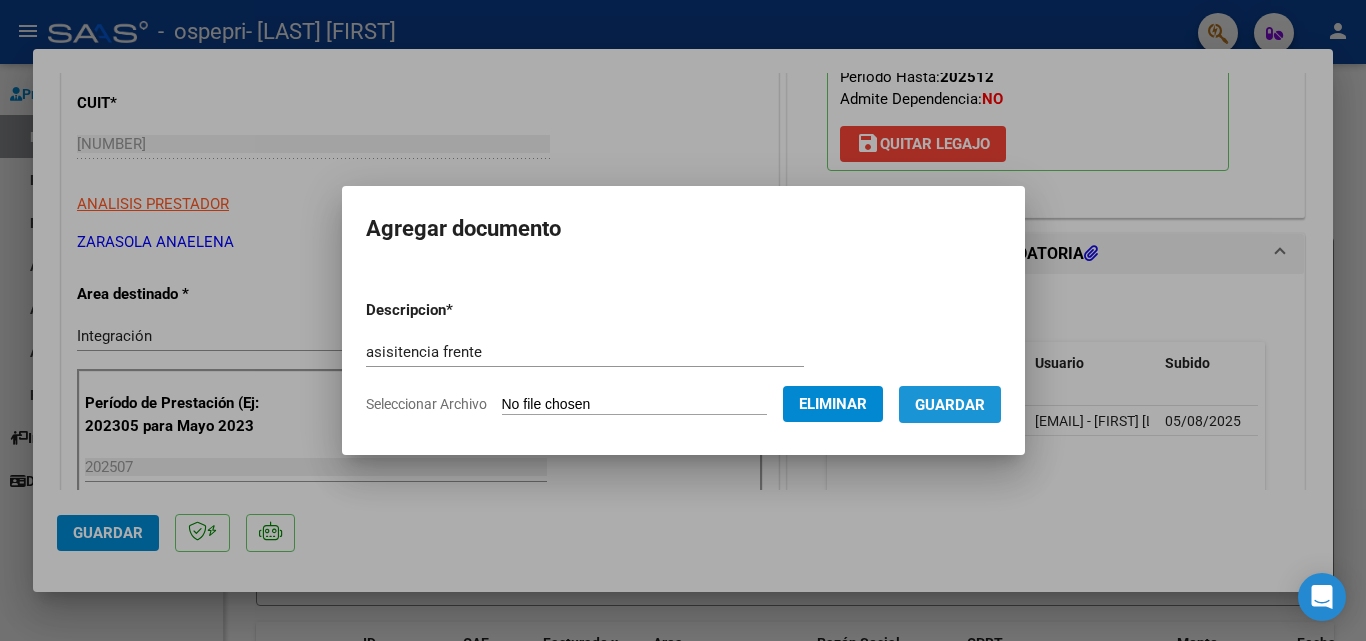 click on "Guardar" at bounding box center (950, 405) 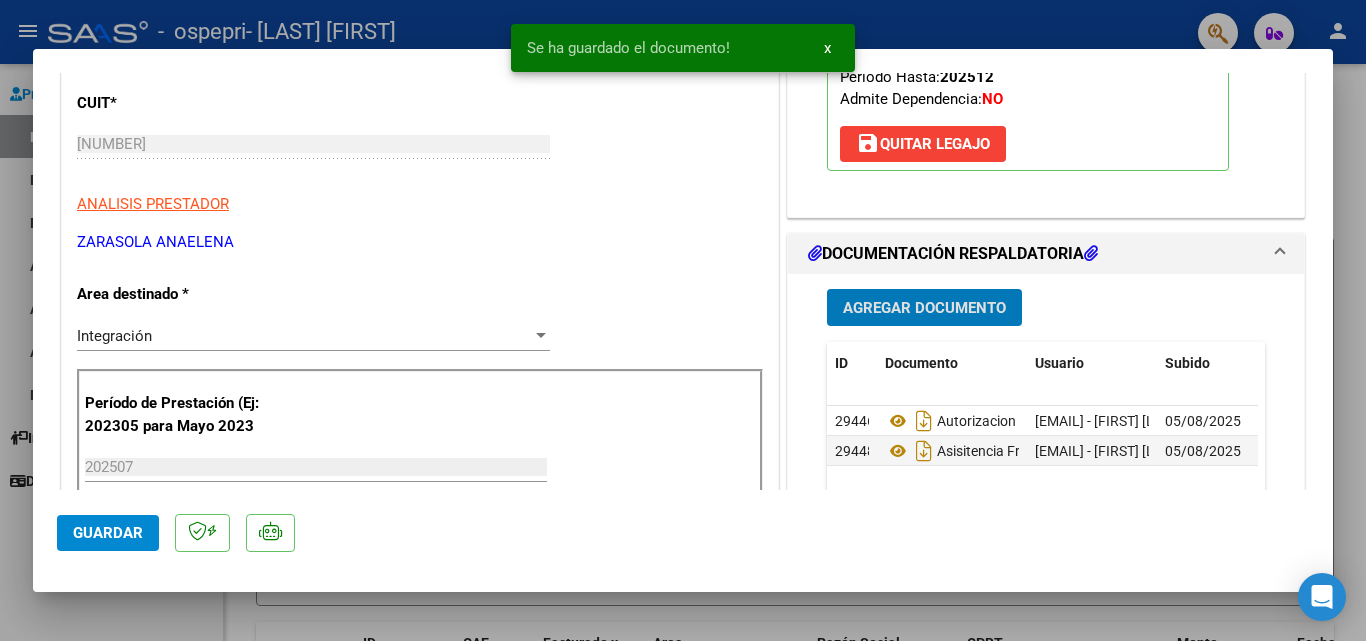 click on "Agregar Documento" at bounding box center [924, 308] 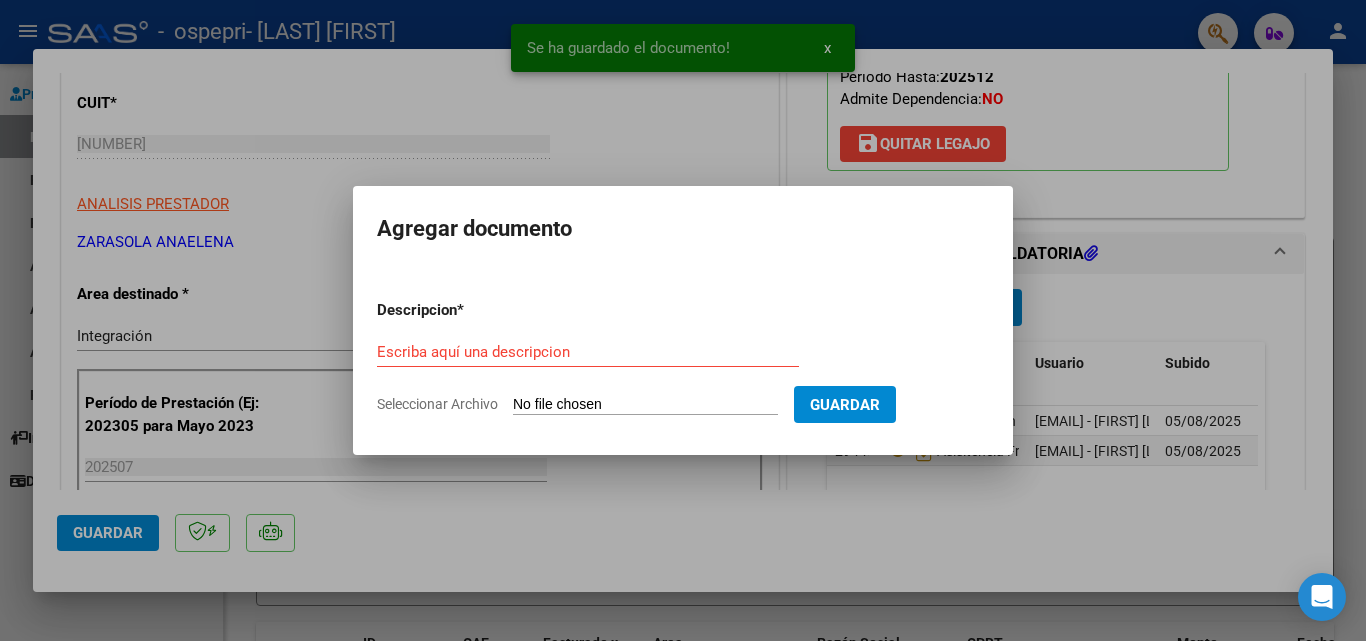 click on "Seleccionar Archivo" at bounding box center (645, 405) 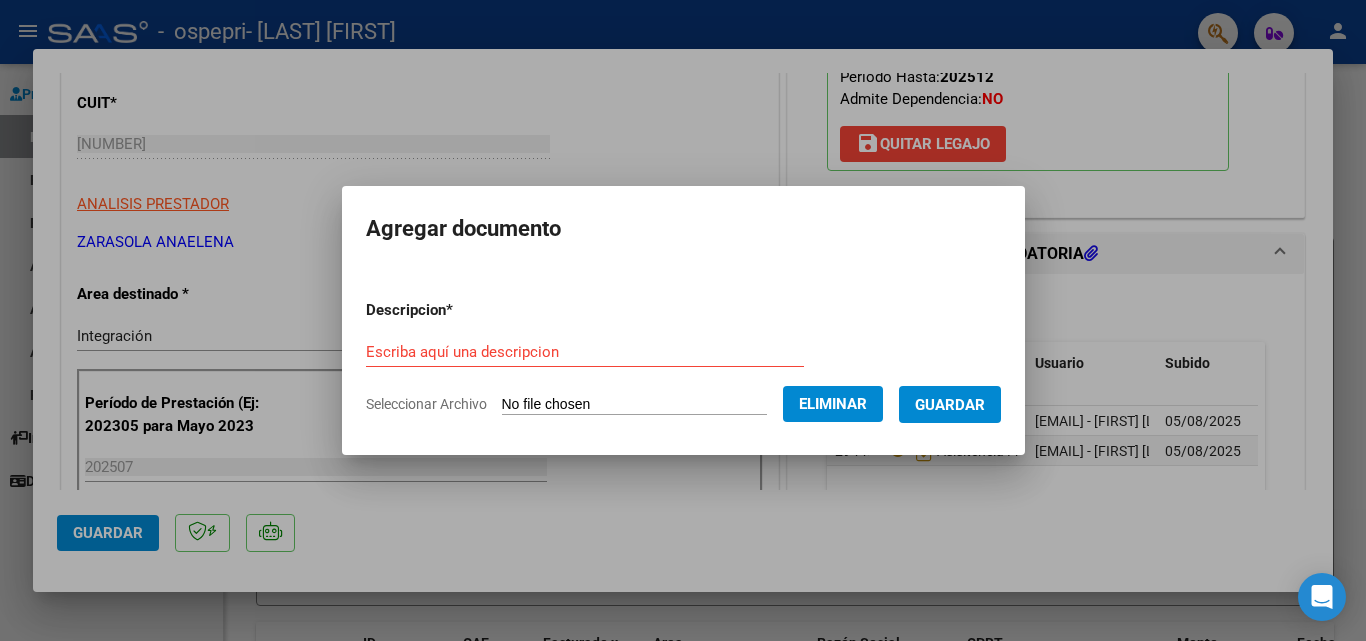 click on "Escriba aquí una descripcion" at bounding box center (585, 352) 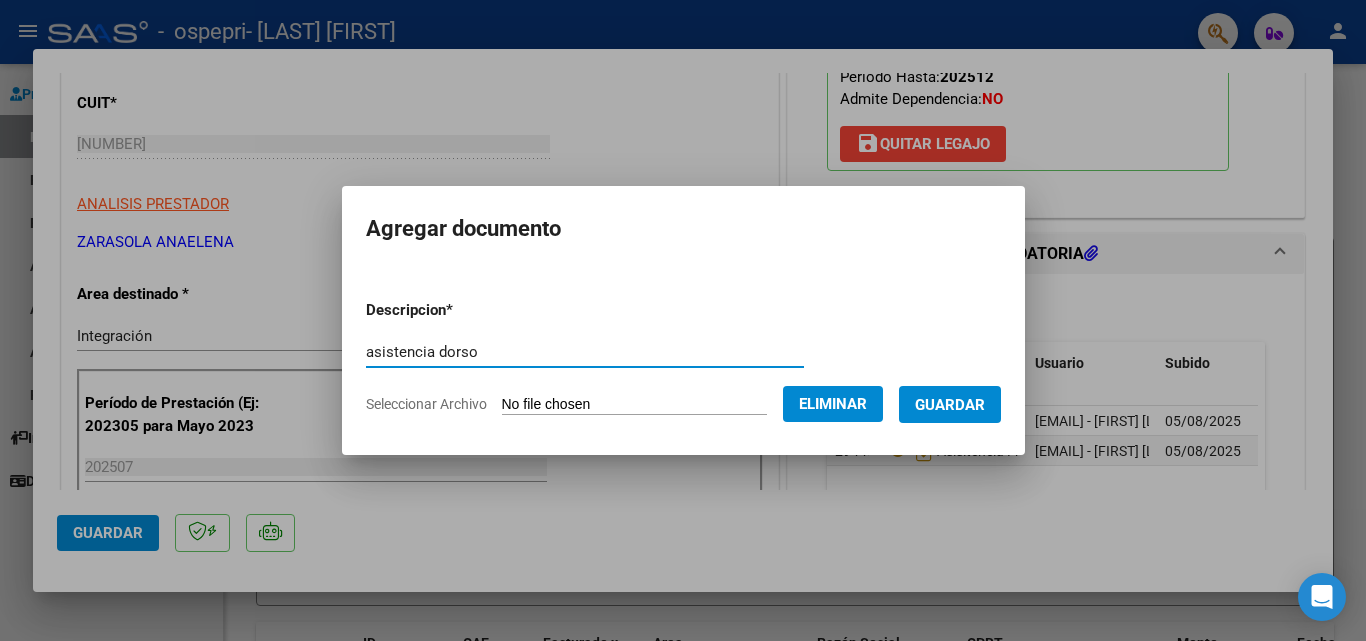 type on "asistencia dorso" 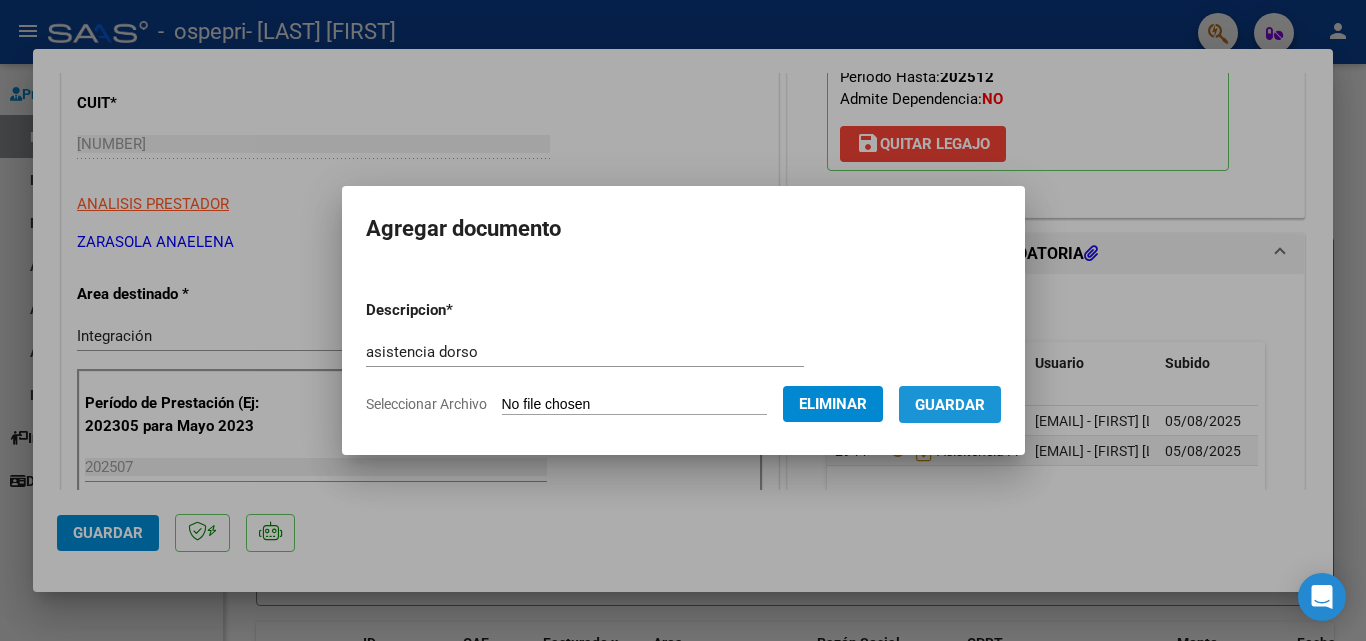 click on "Guardar" at bounding box center [950, 405] 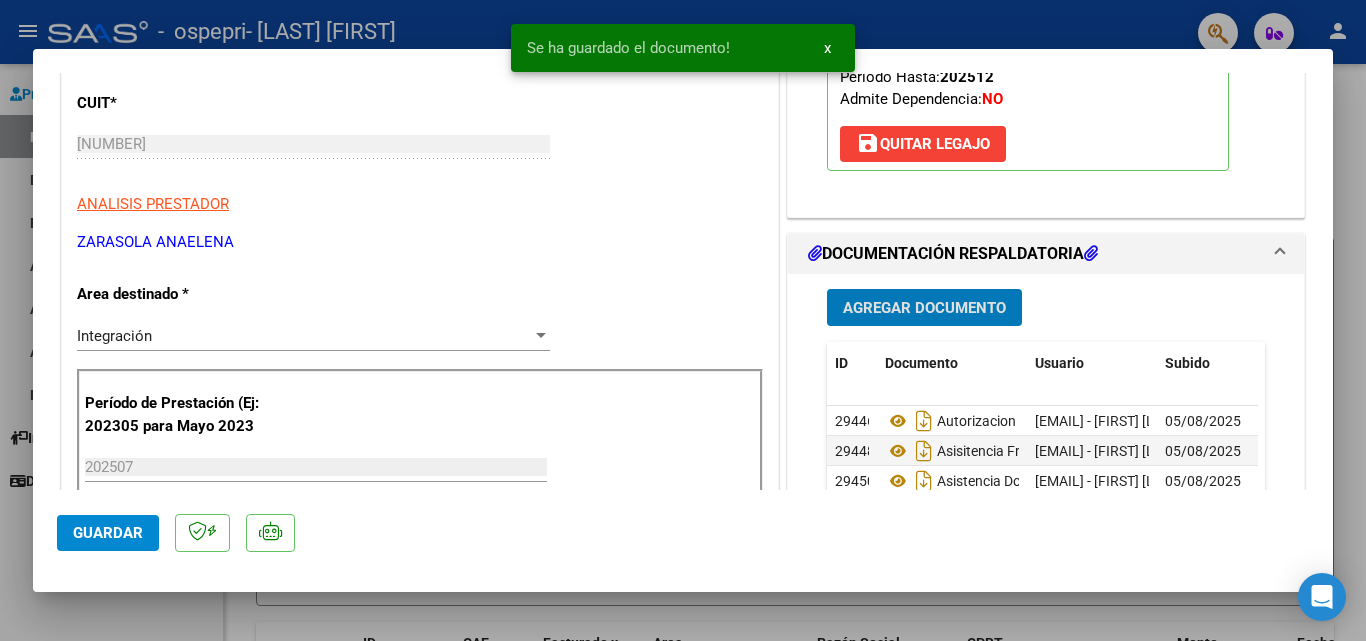 click on "Agregar Documento" at bounding box center [924, 308] 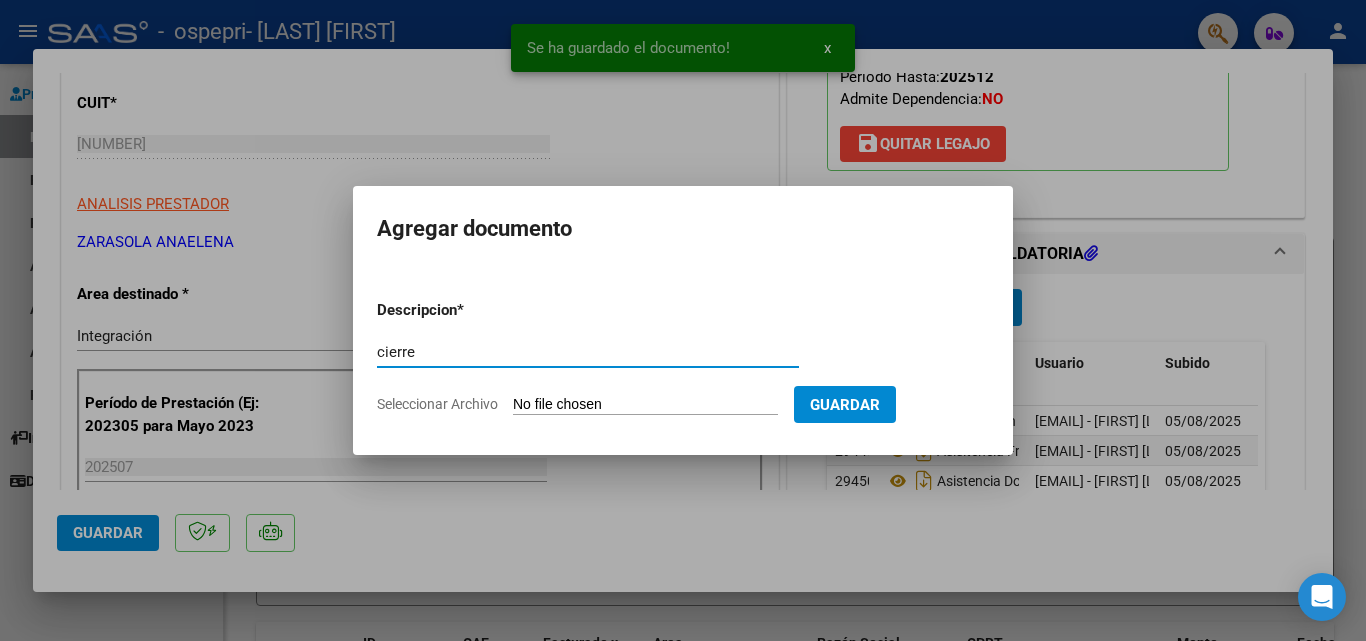 type on "cierre" 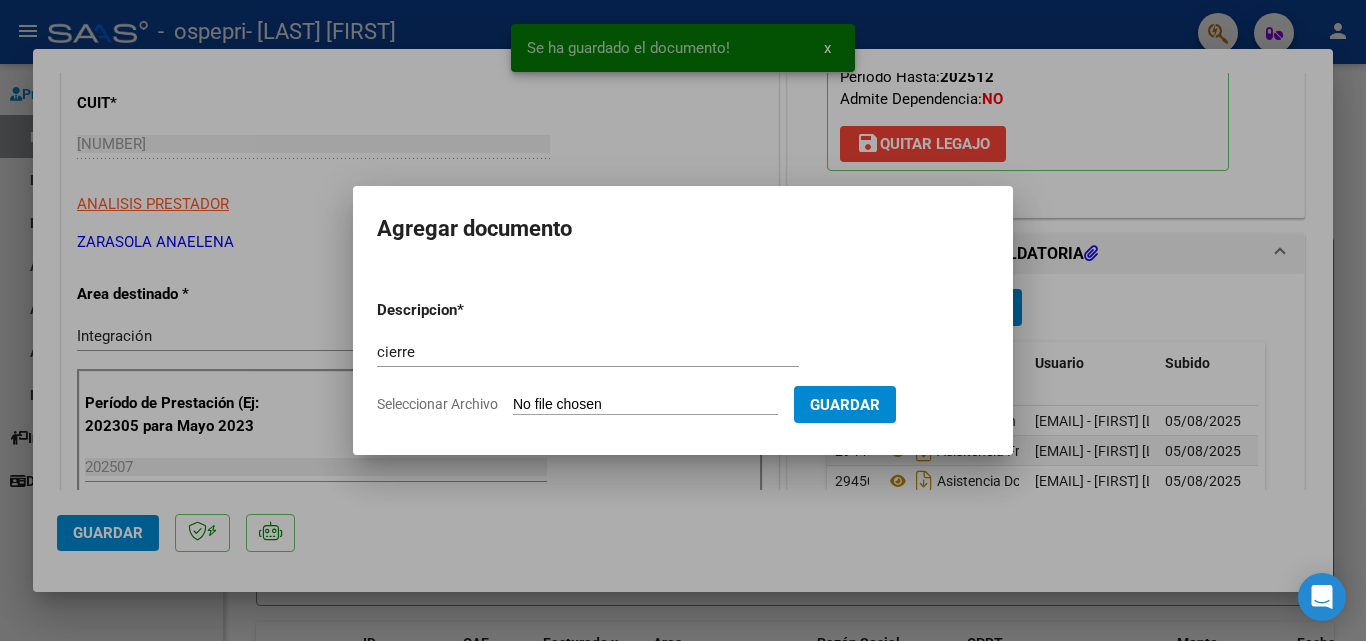 click on "Seleccionar Archivo" at bounding box center (645, 405) 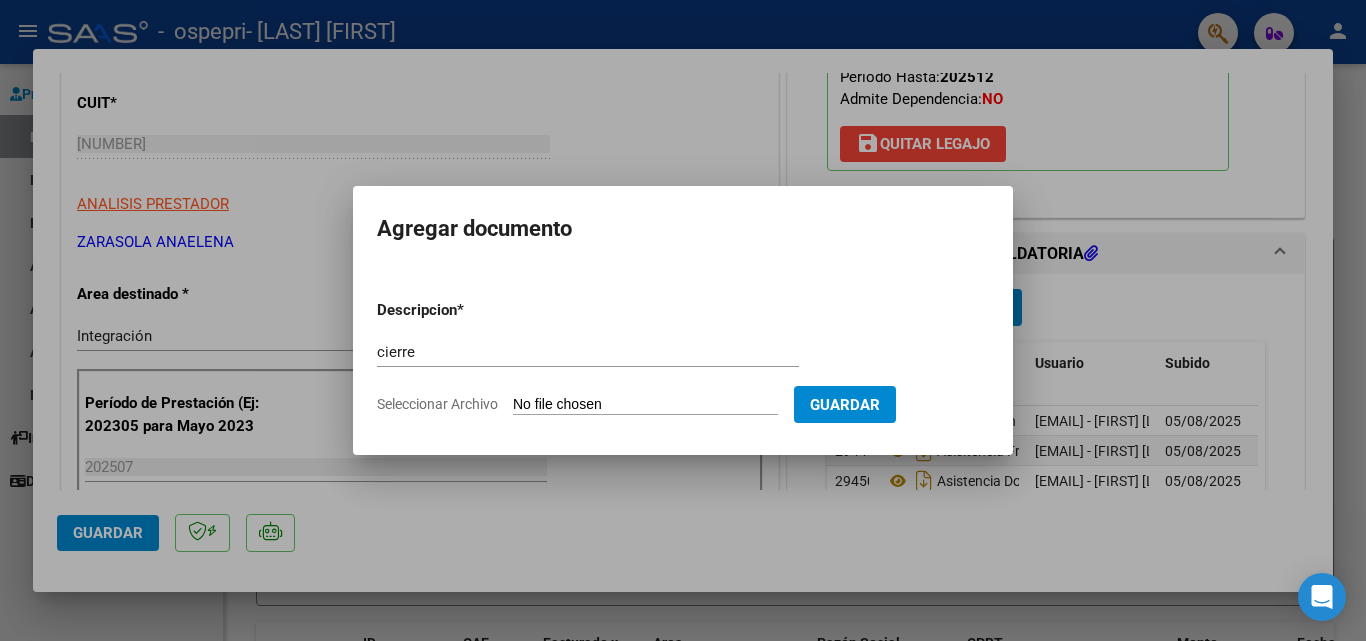 type on "C:\fakepath\CIERRE.pdf" 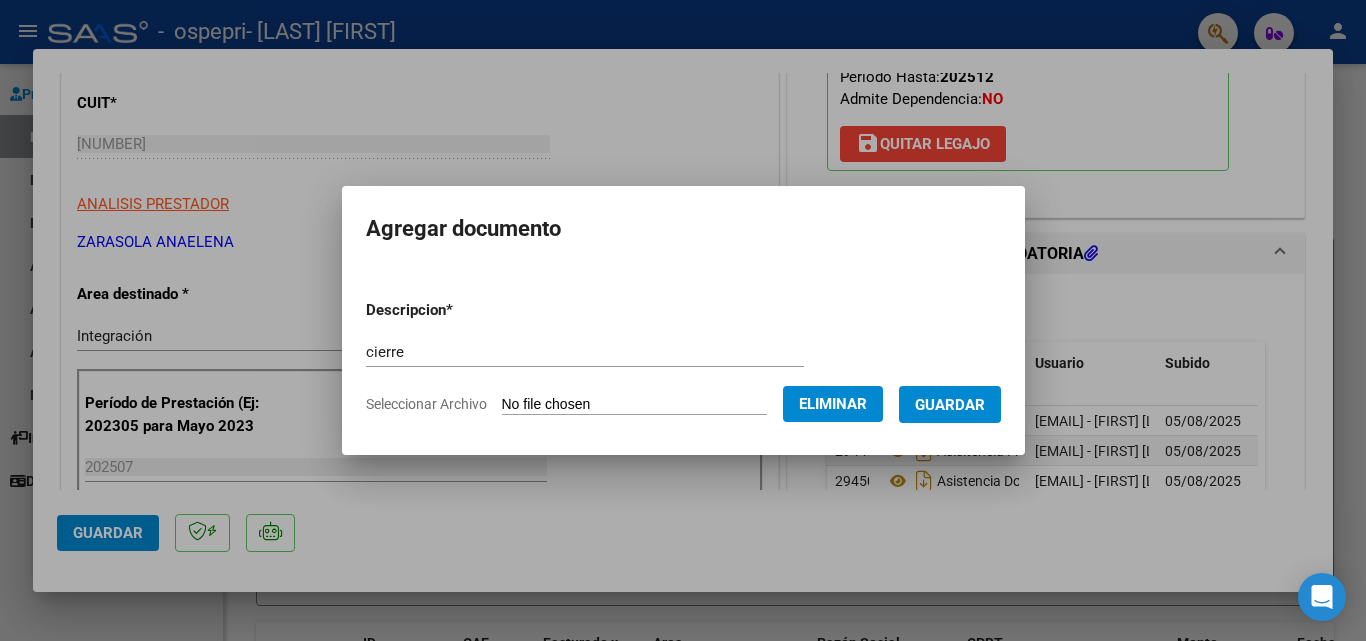 click on "Guardar" at bounding box center (950, 405) 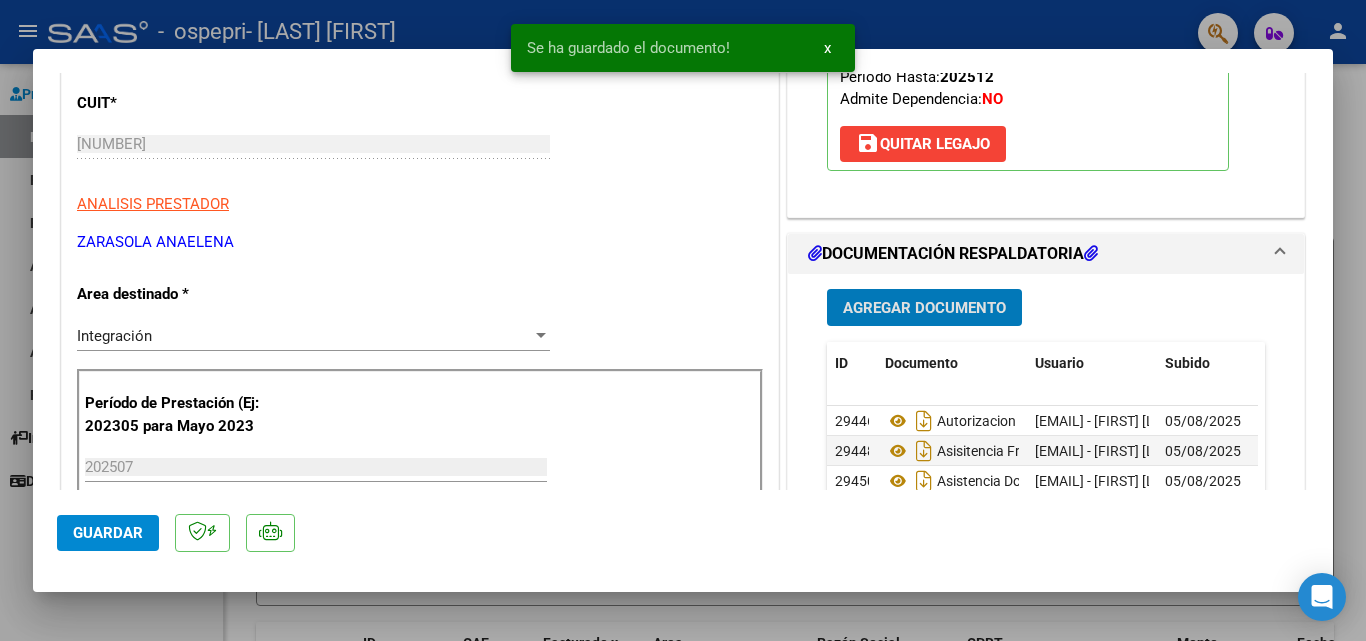 scroll, scrollTop: 600, scrollLeft: 0, axis: vertical 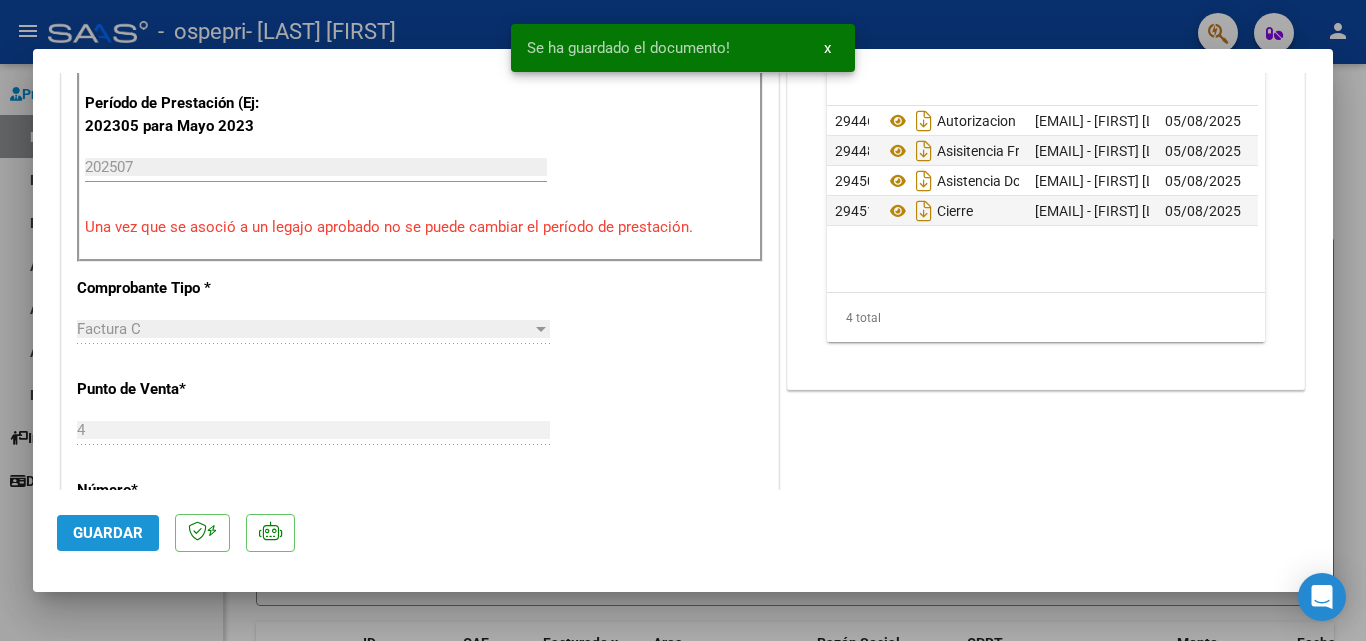 click on "Guardar" 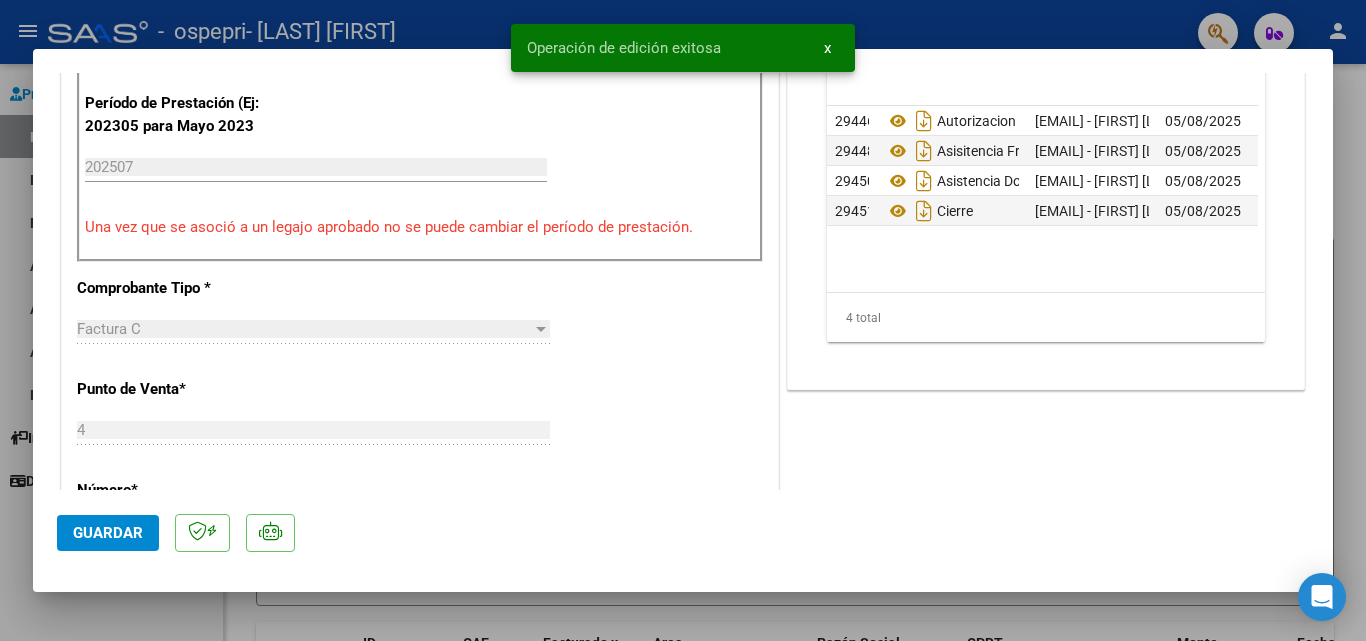 click on "x" at bounding box center (827, 48) 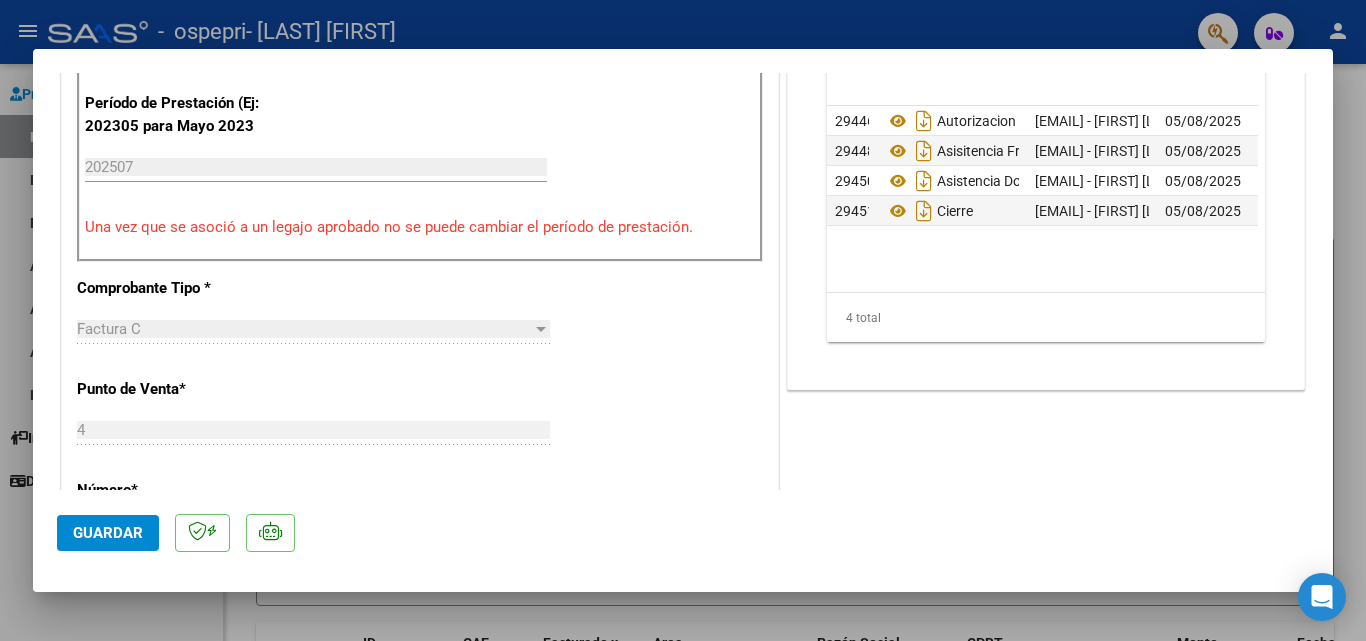 click at bounding box center (683, 320) 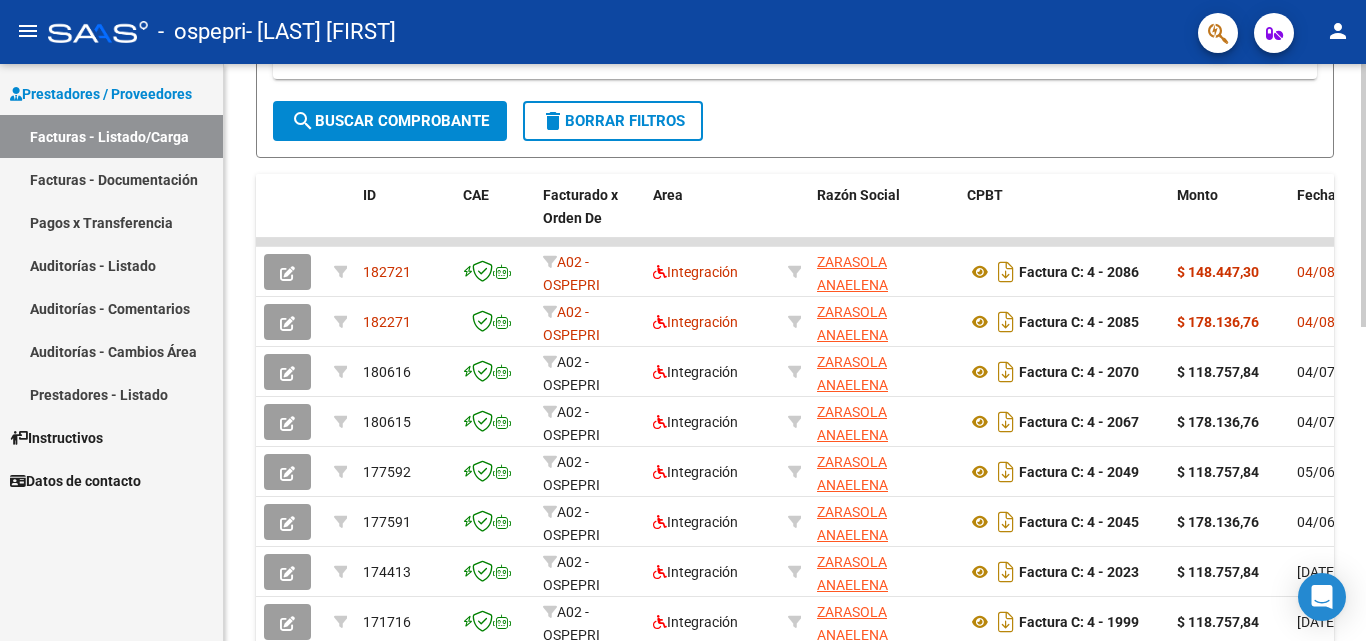 scroll, scrollTop: 400, scrollLeft: 0, axis: vertical 